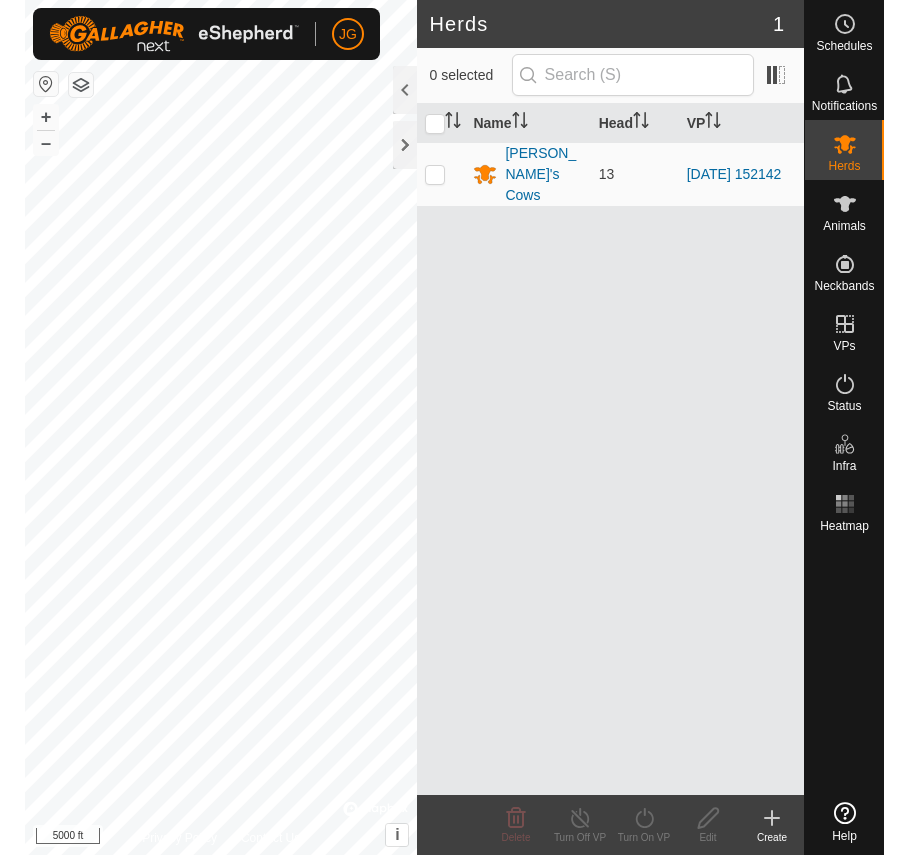 scroll, scrollTop: 0, scrollLeft: 0, axis: both 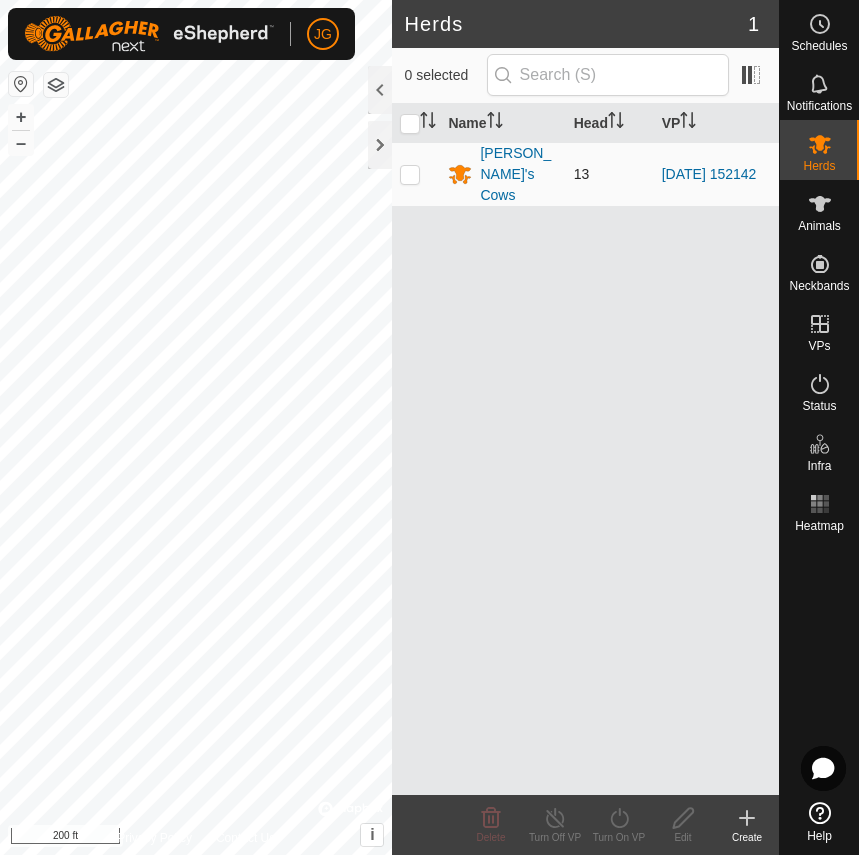 click at bounding box center (410, 174) 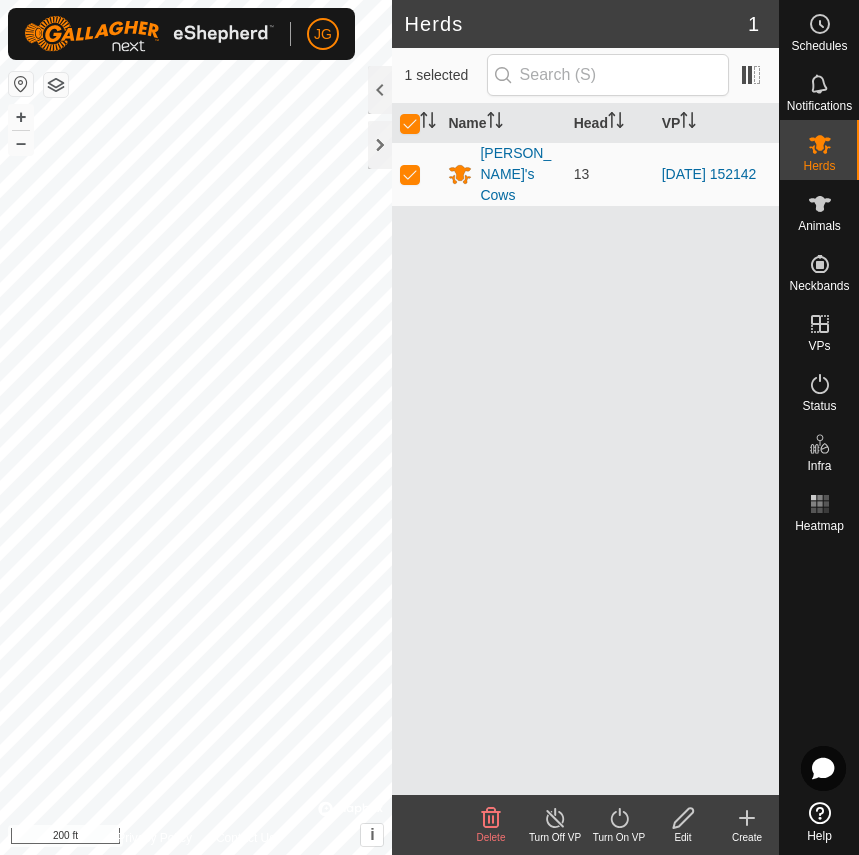 click 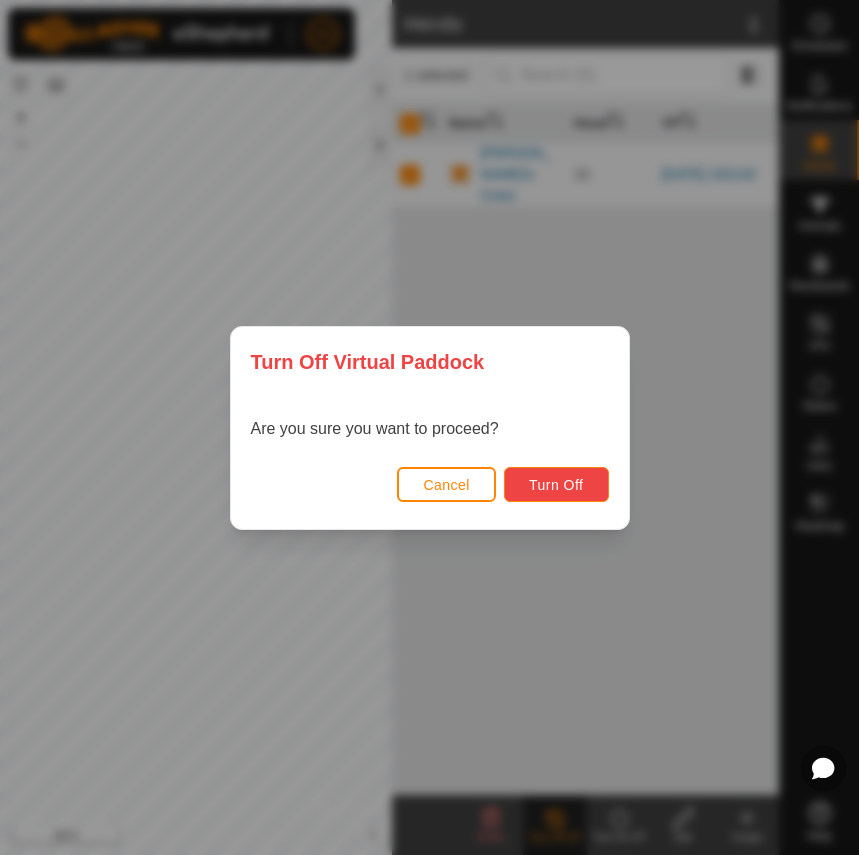 click on "Turn Off" at bounding box center (556, 484) 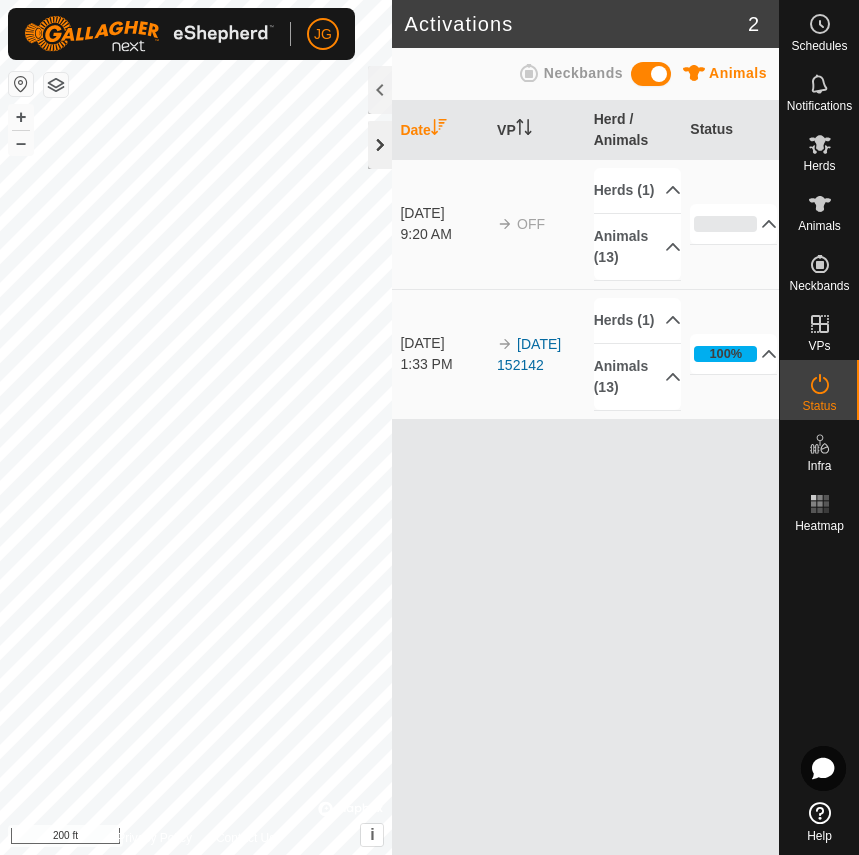 click 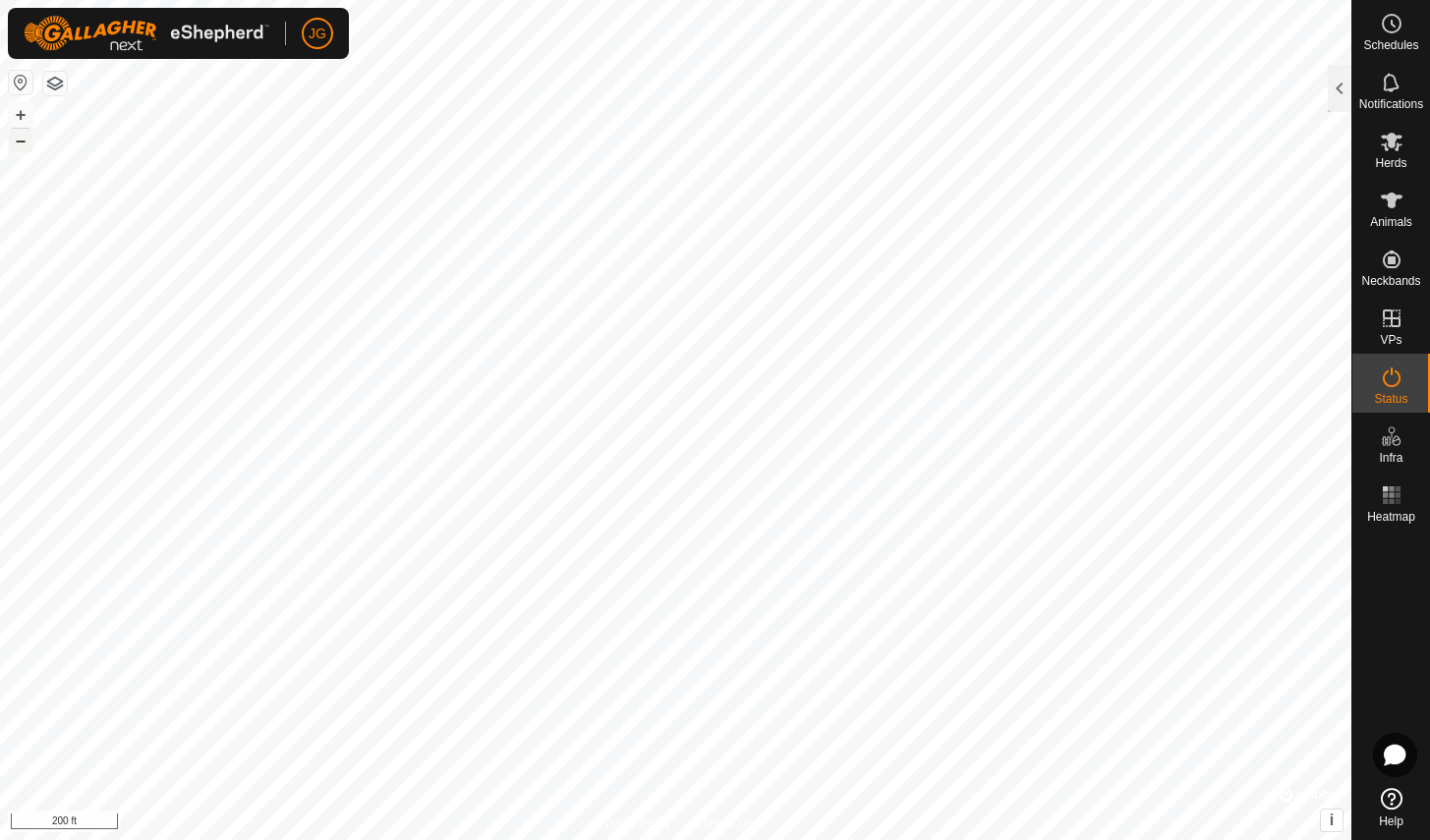 click on "–" at bounding box center [21, 140] 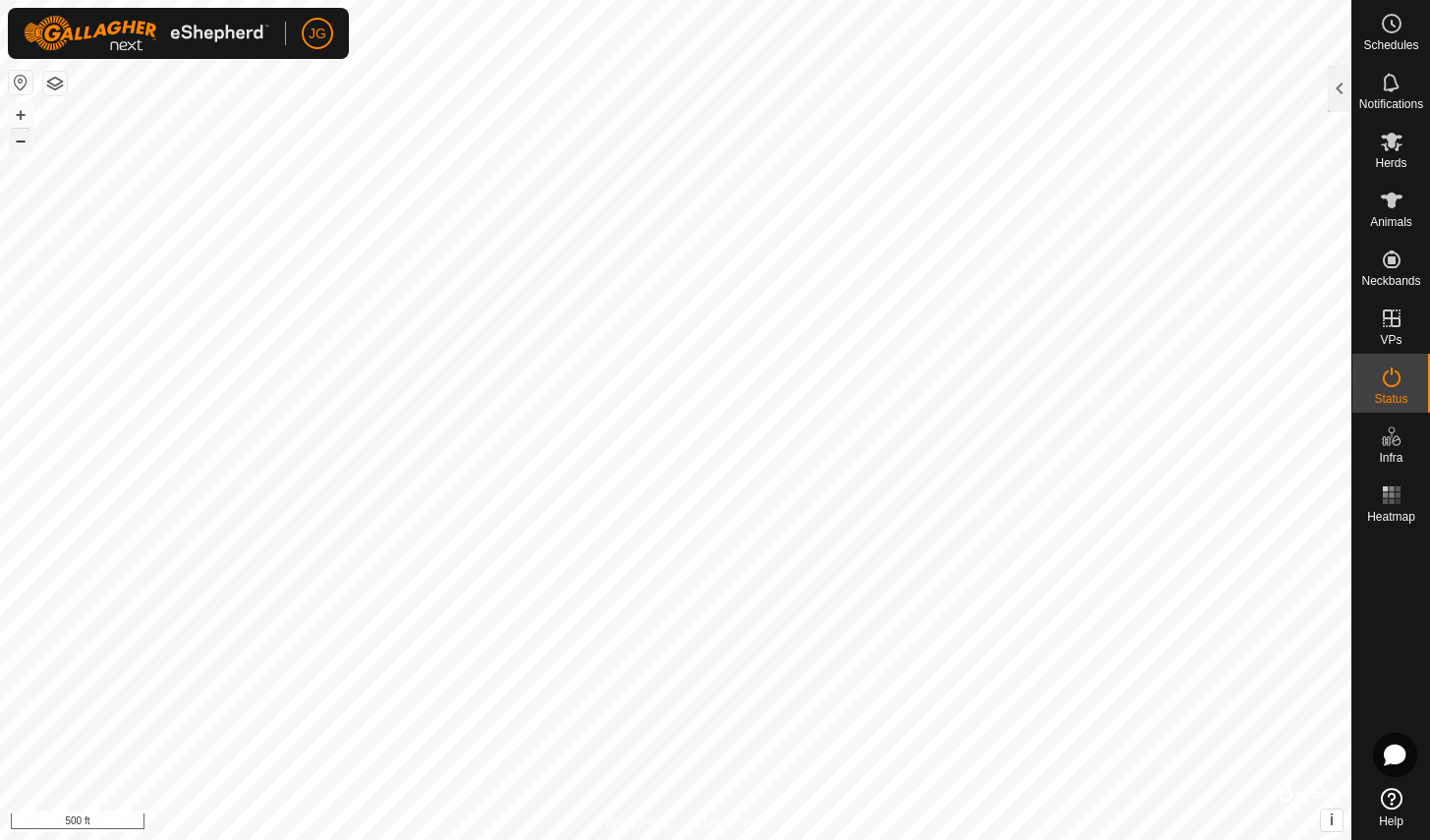 click on "–" at bounding box center (21, 140) 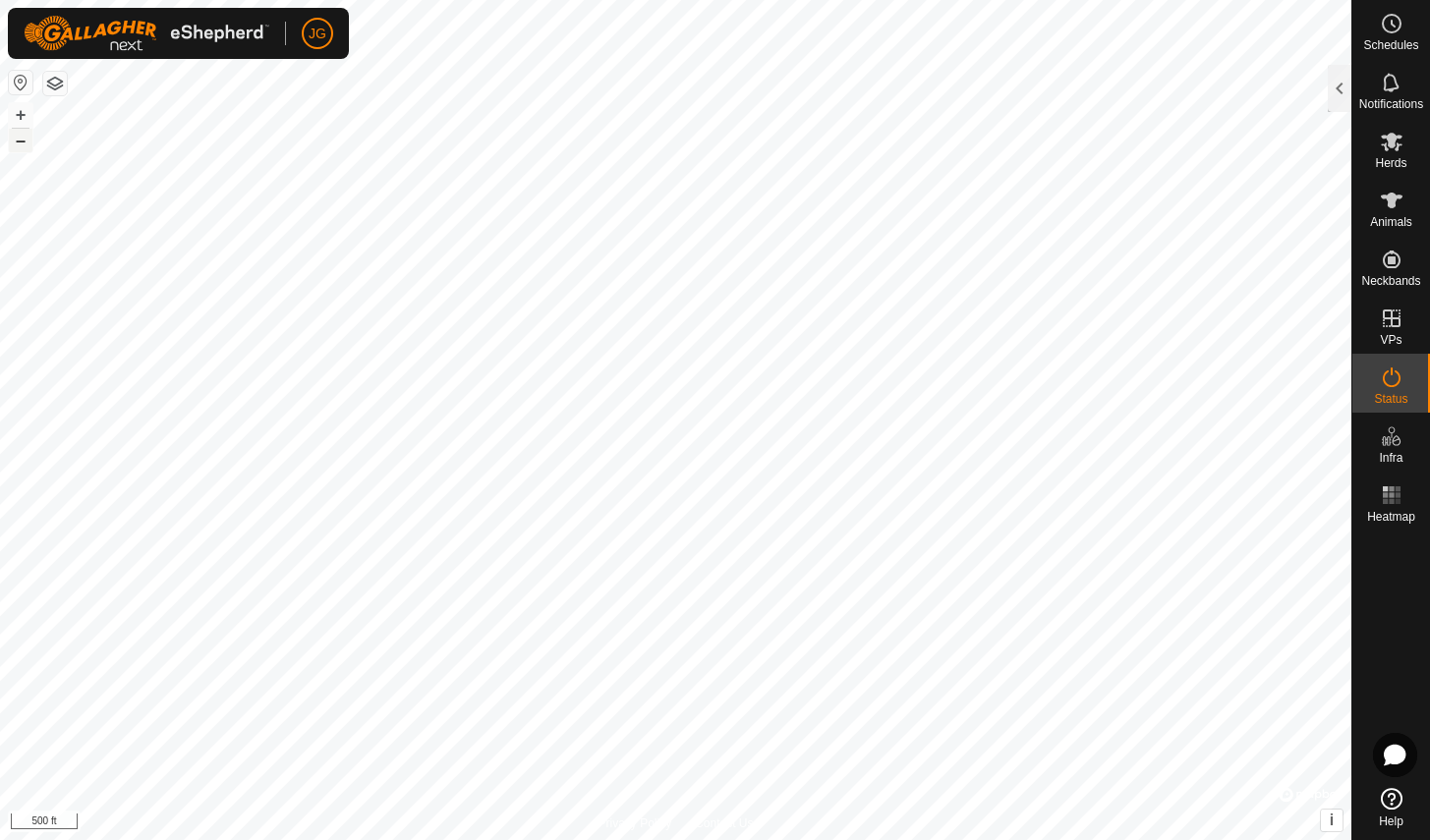 click on "–" at bounding box center [21, 140] 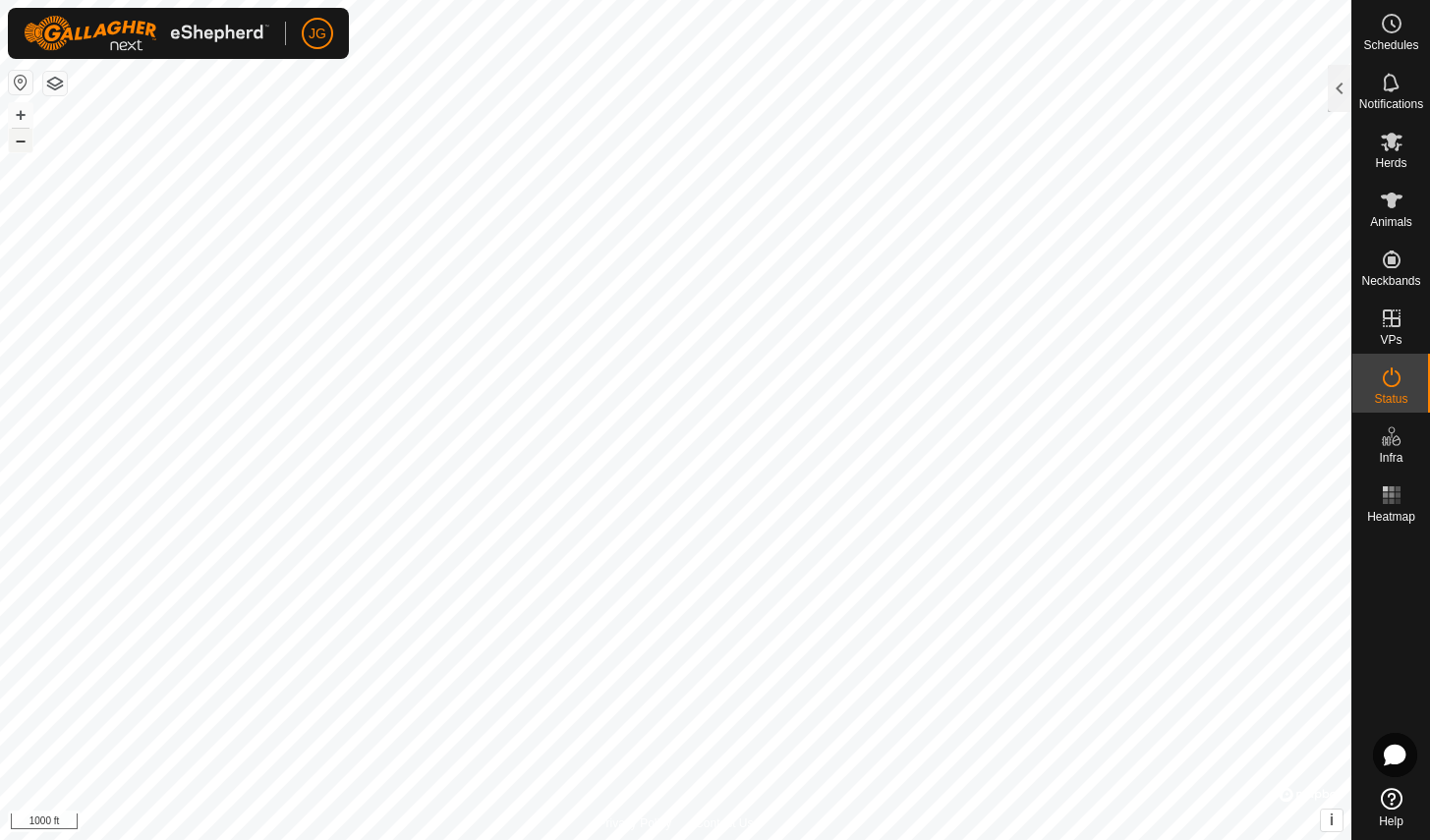 click on "–" at bounding box center (21, 140) 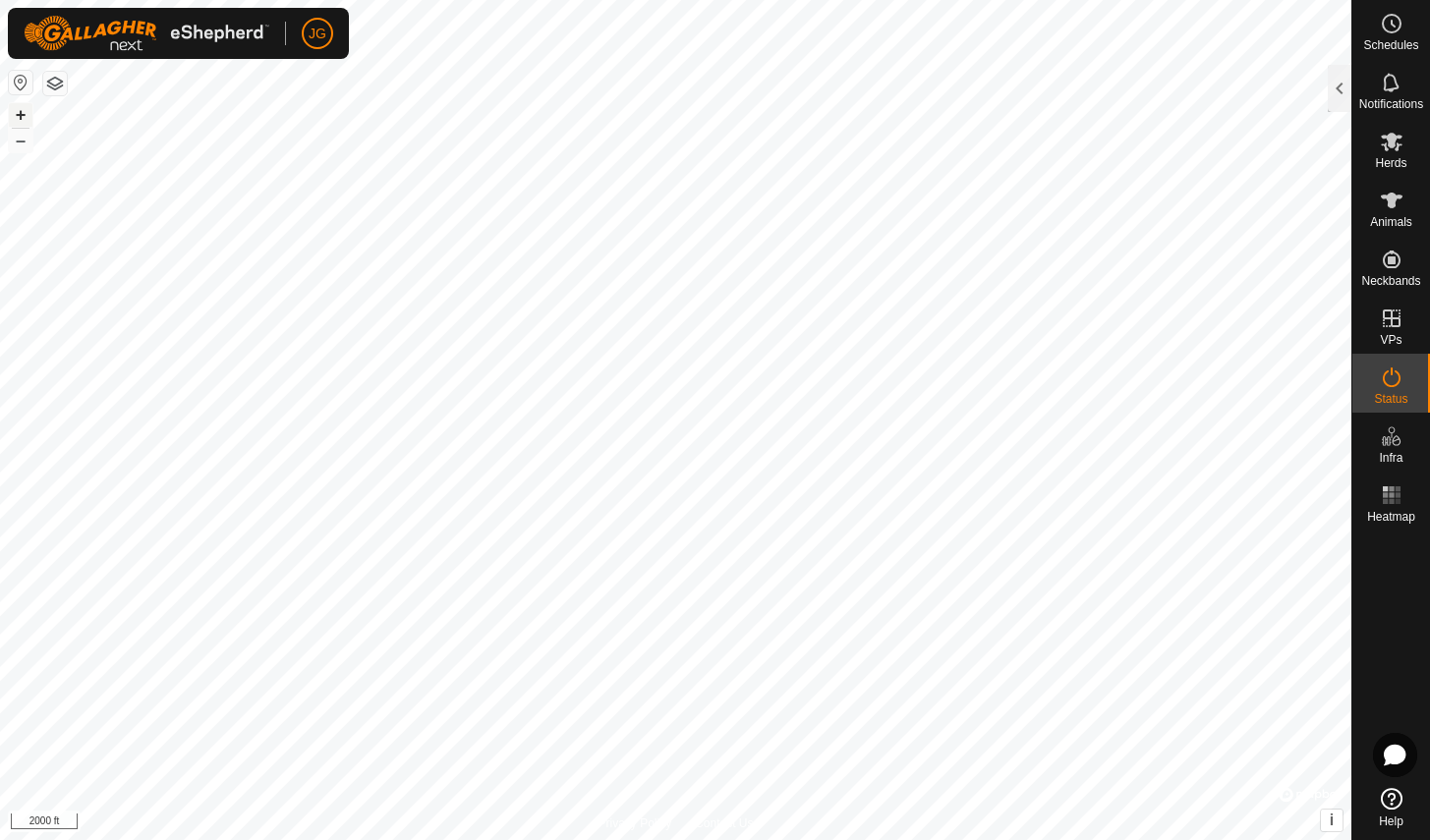 click on "+" at bounding box center [21, 115] 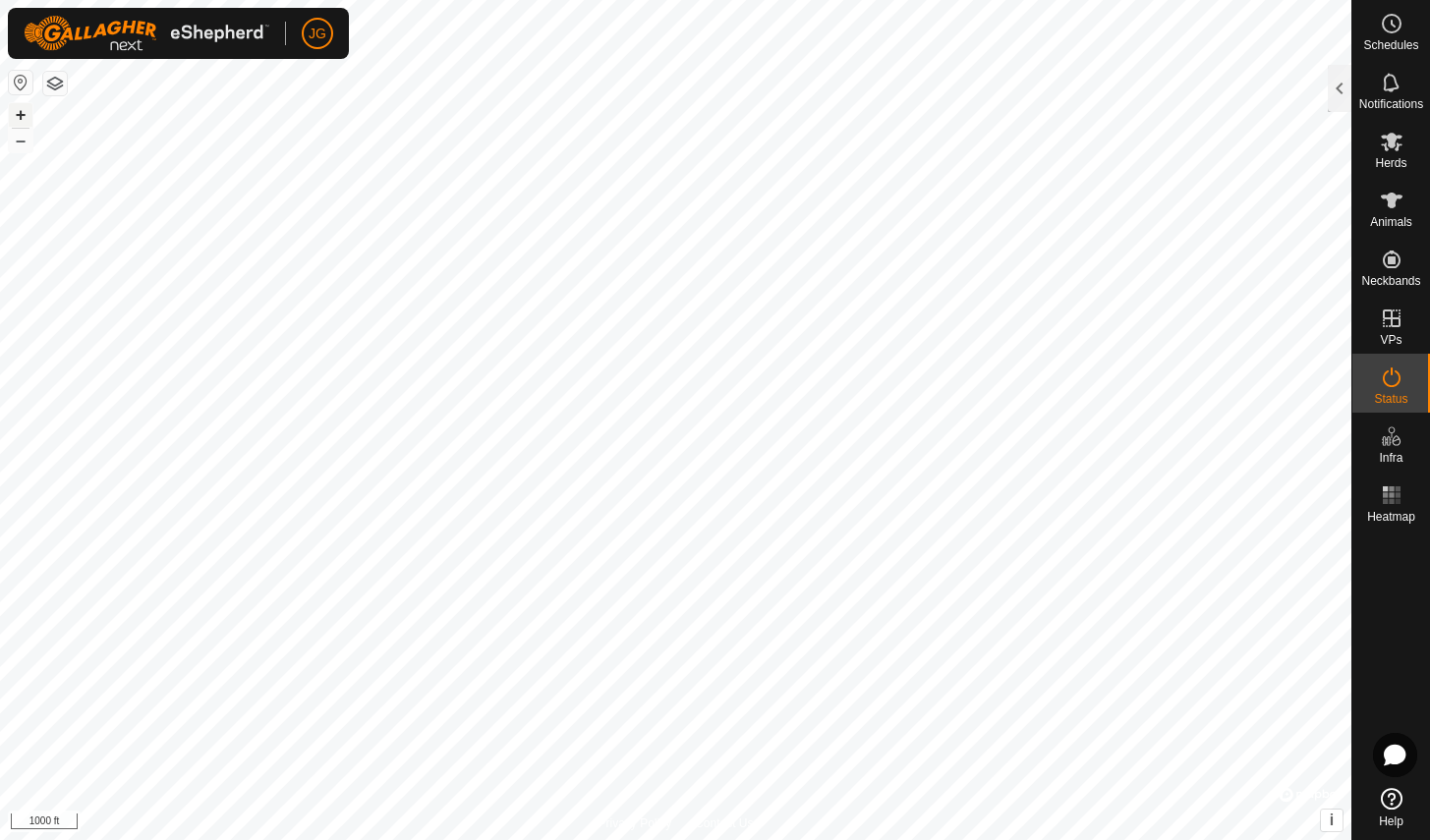 click on "+" at bounding box center [21, 115] 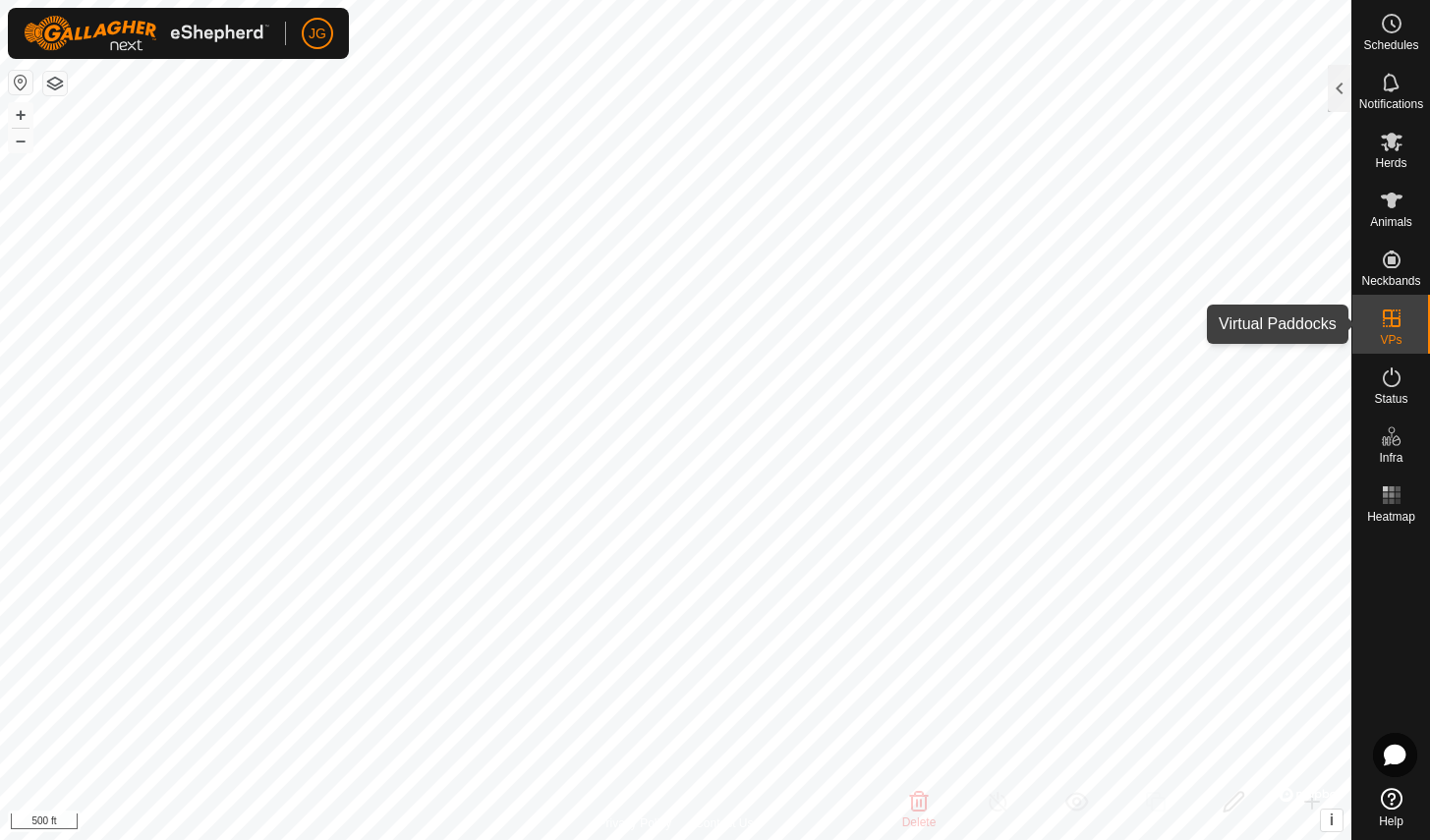 click 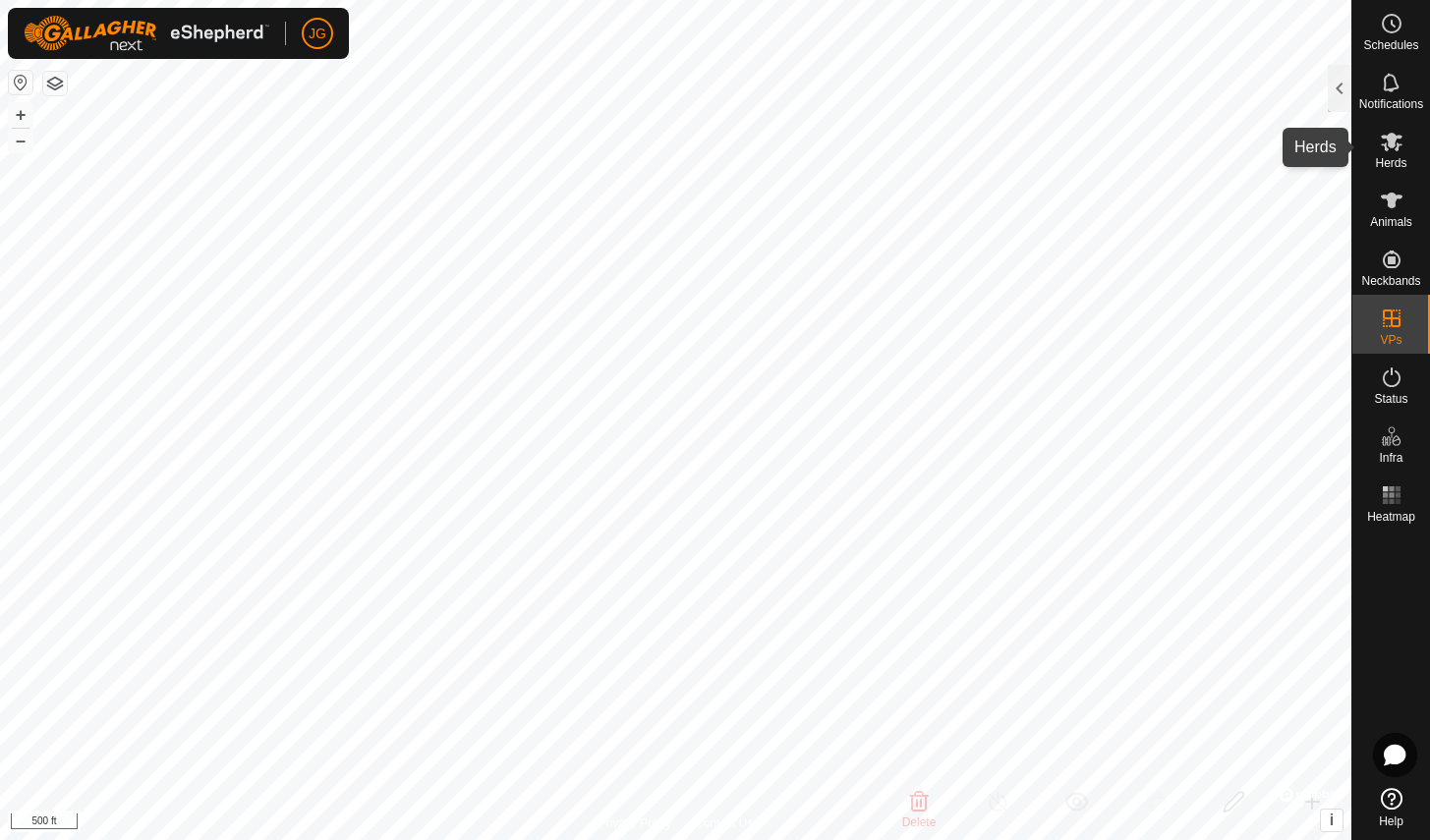 click 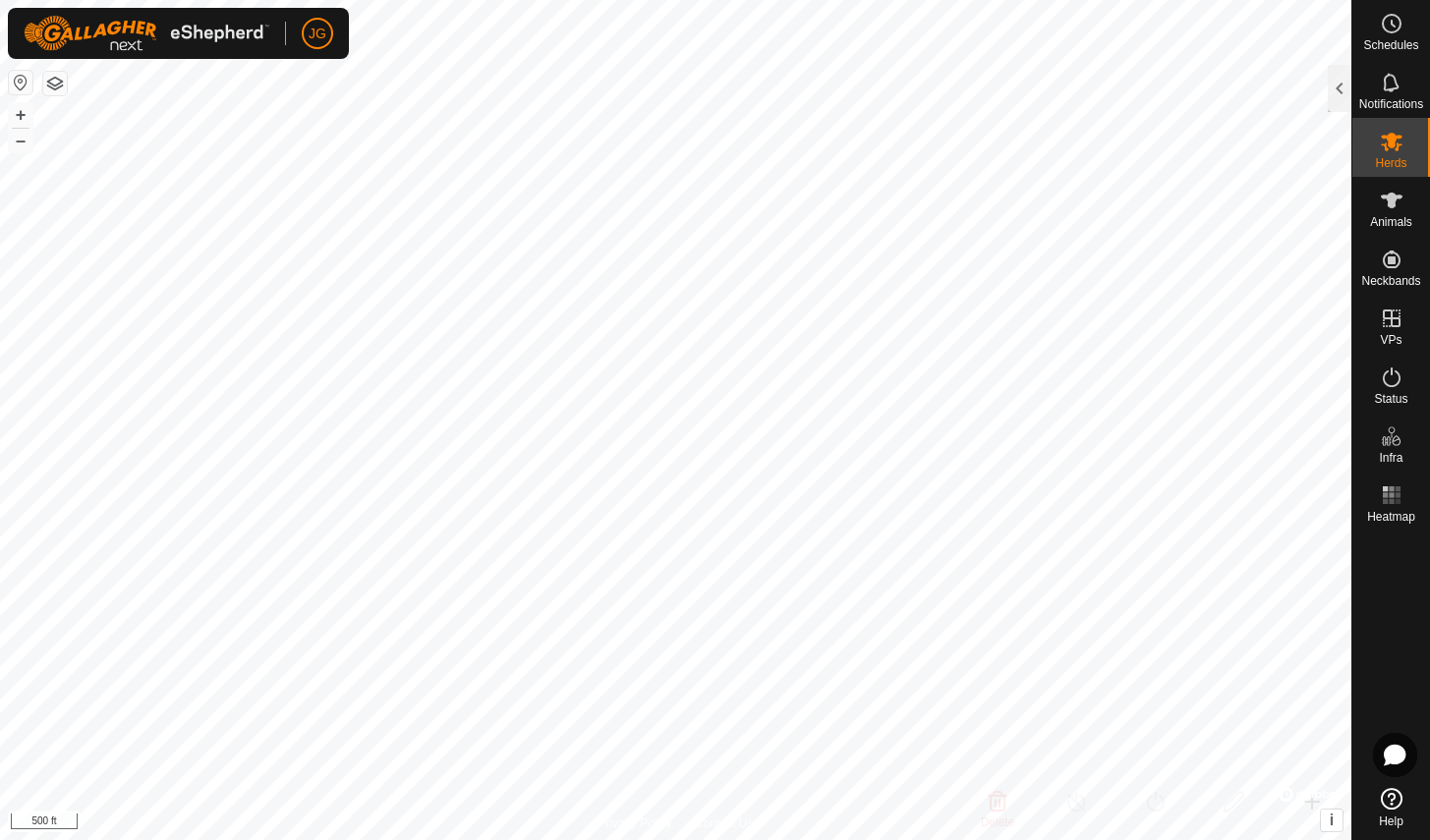click 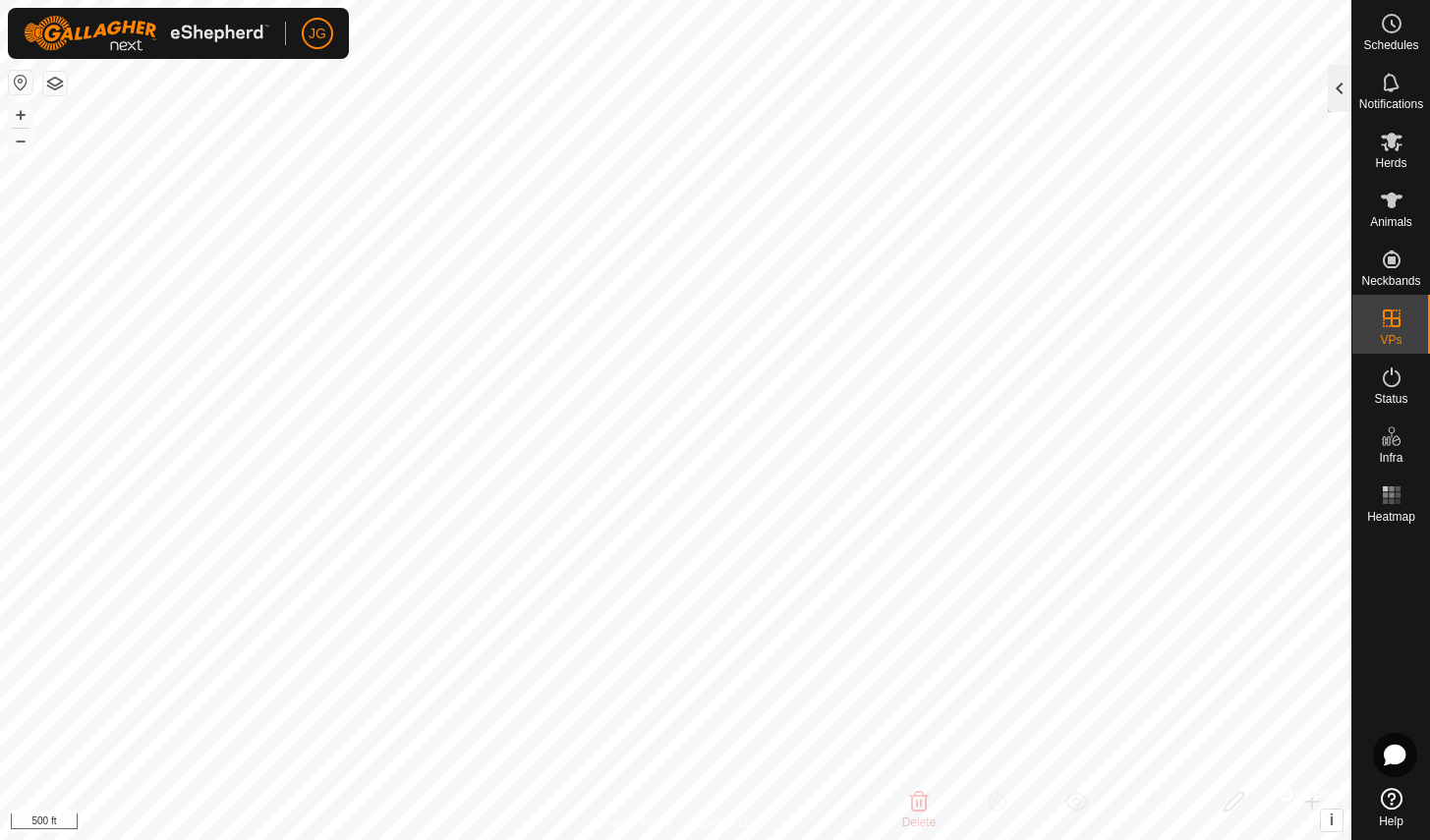 click 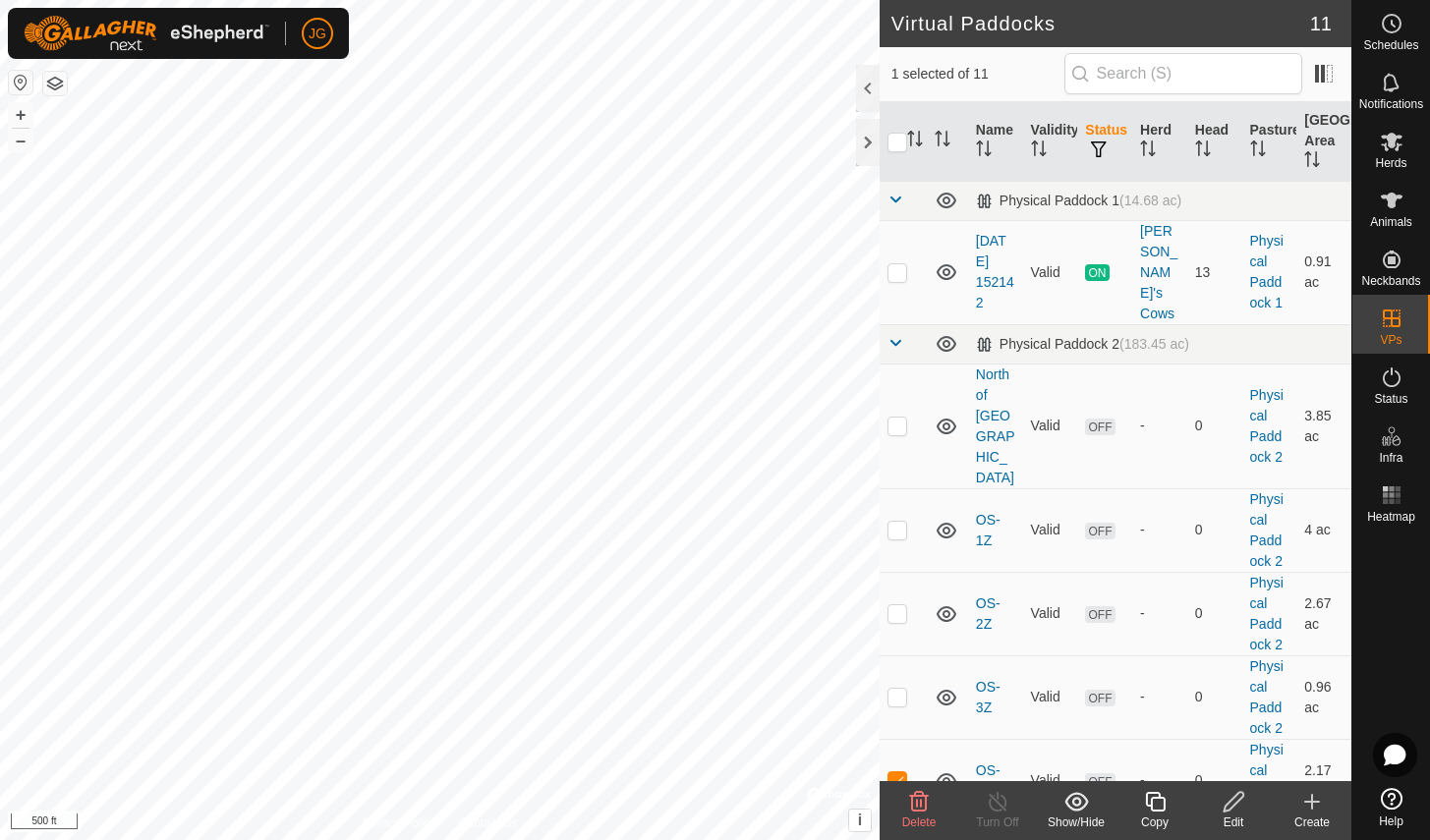 checkbox on "true" 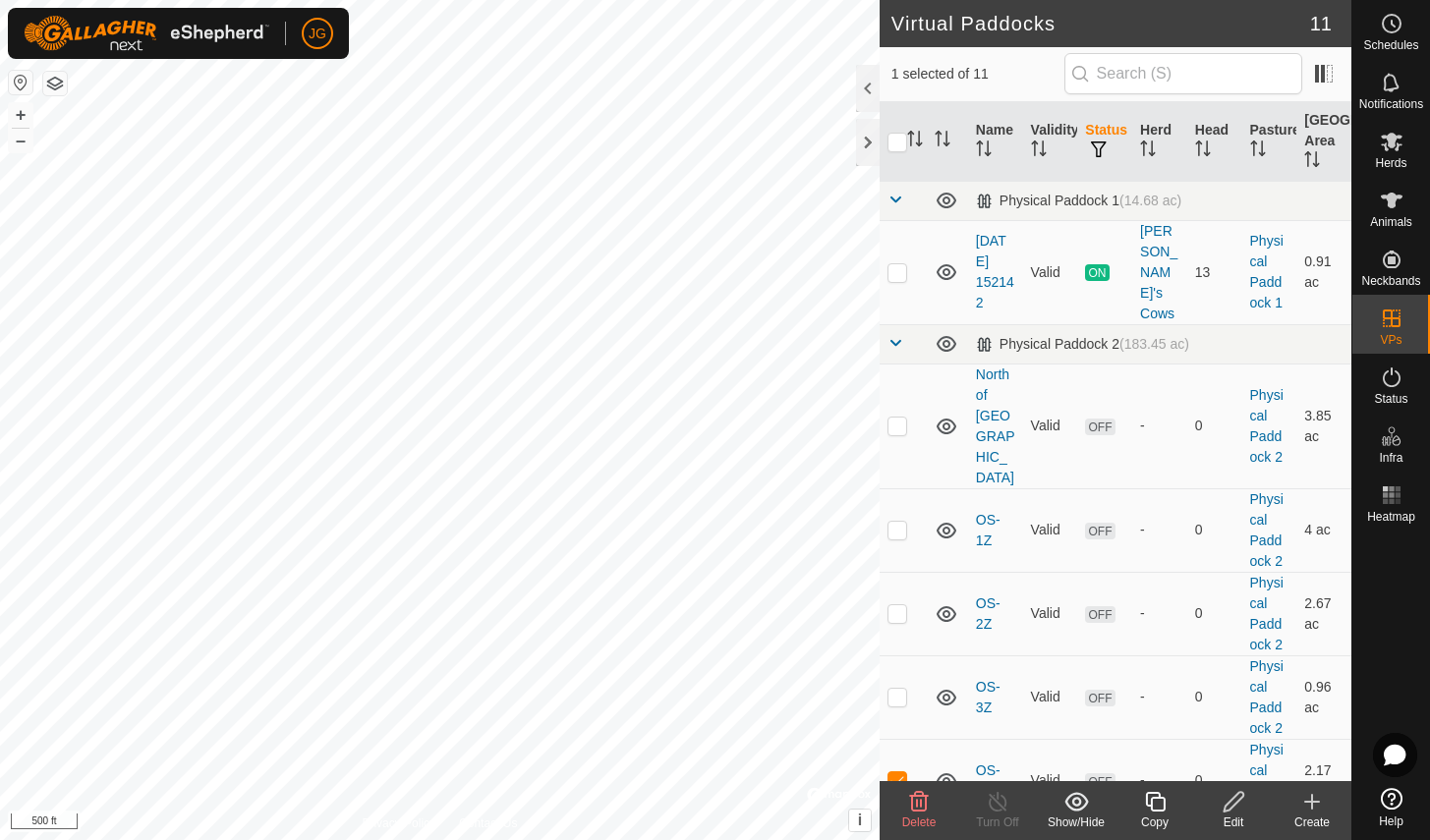 checkbox on "false" 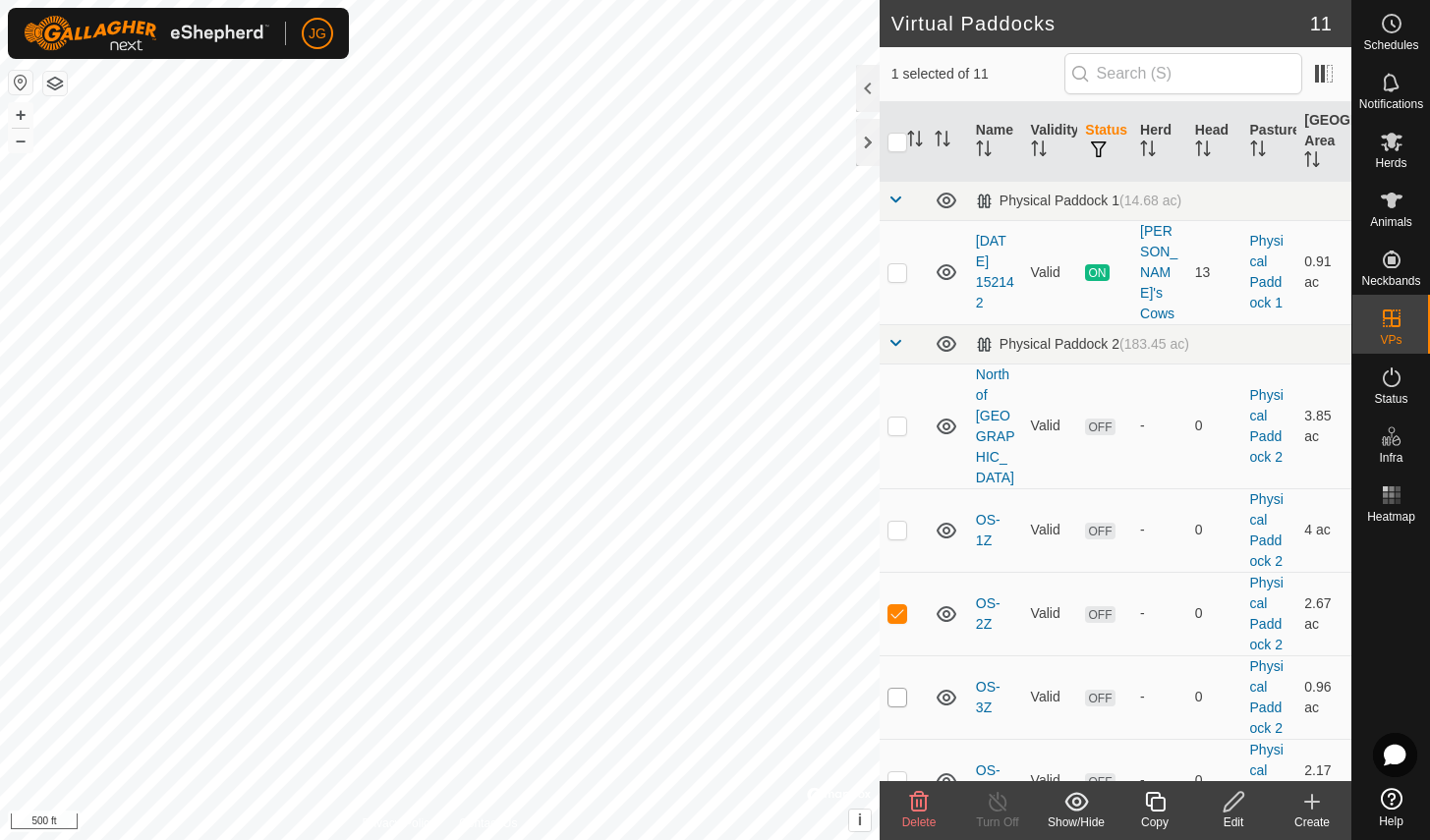click at bounding box center [897, 698] 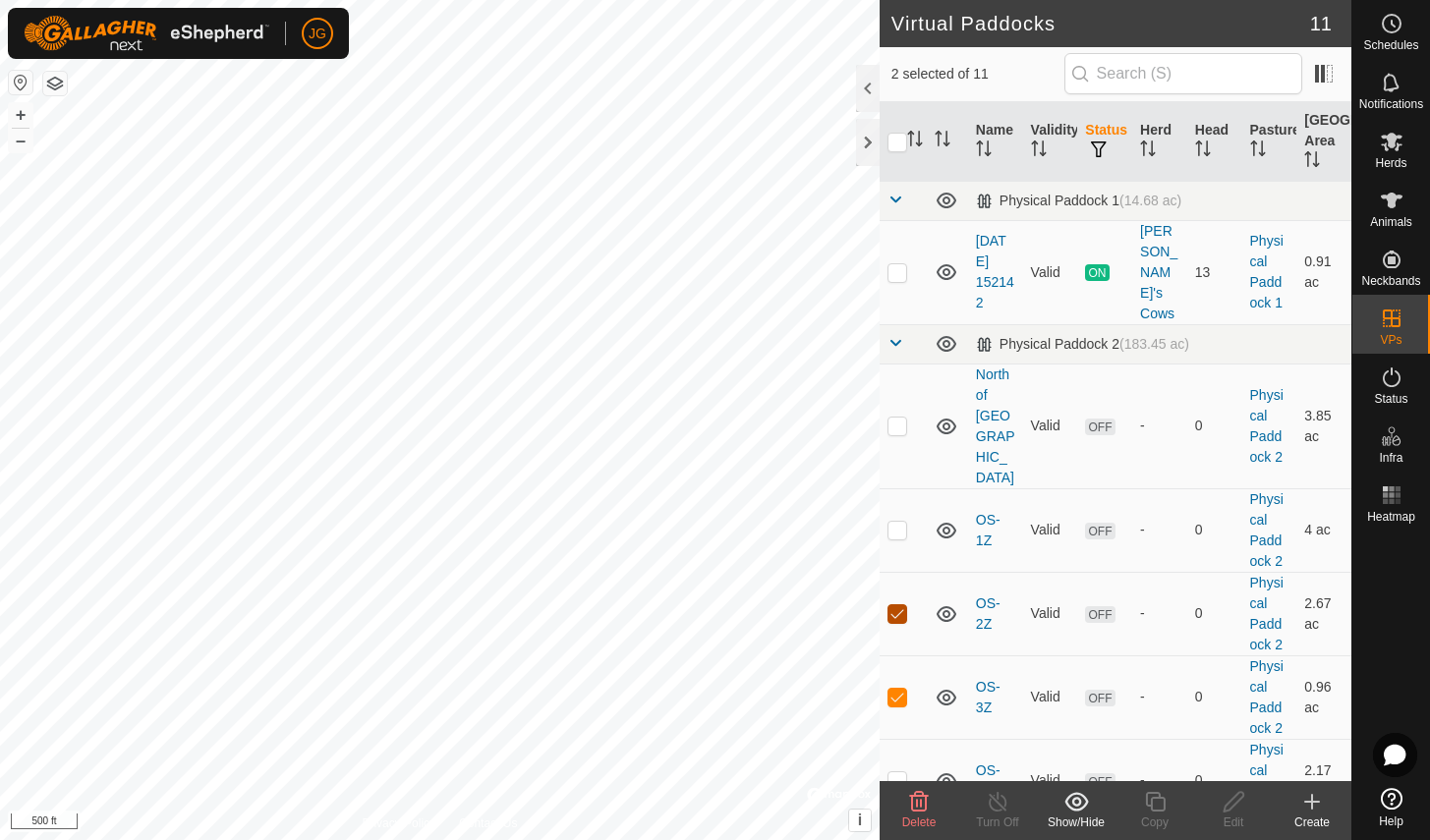click at bounding box center [897, 614] 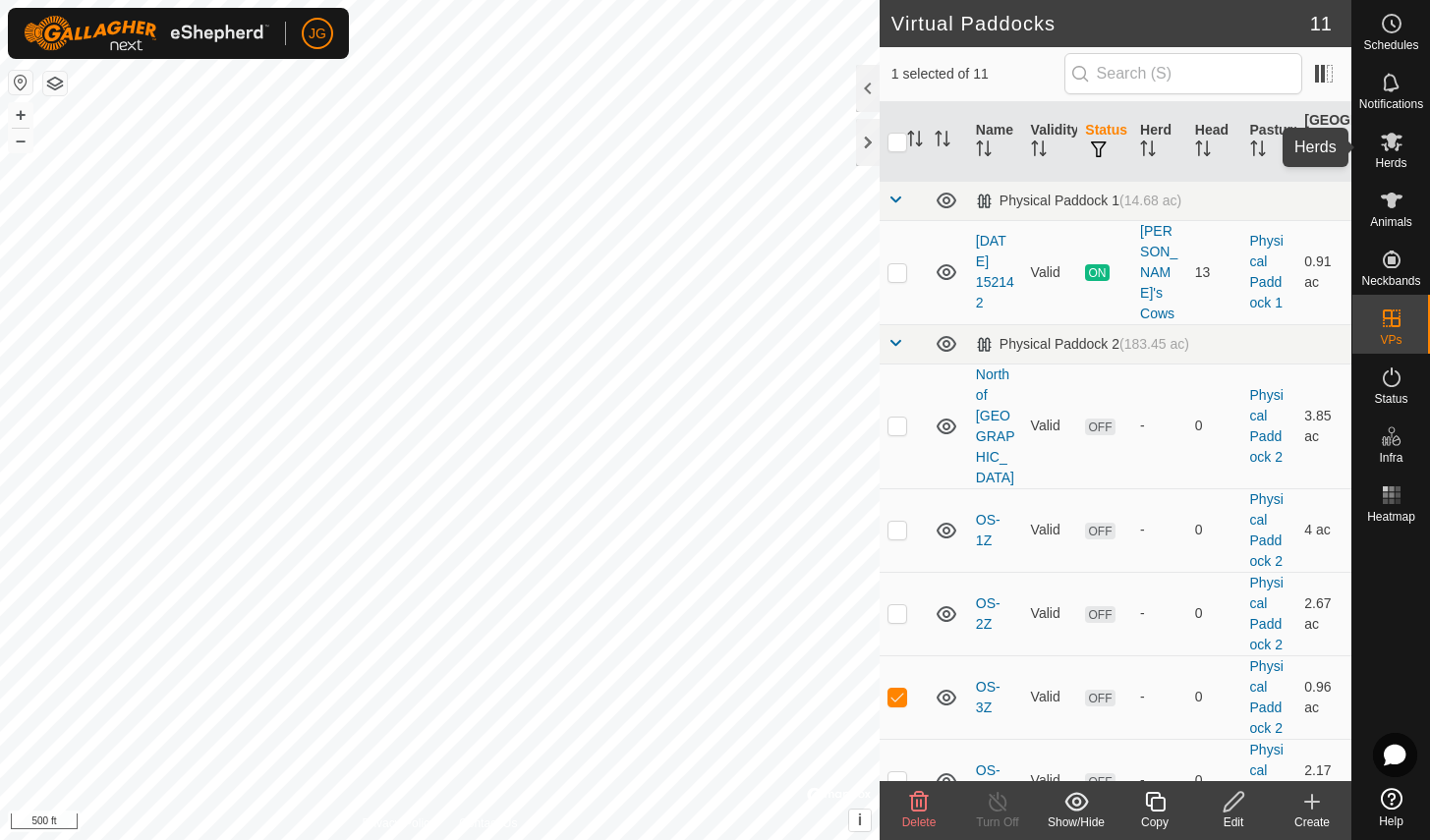 click 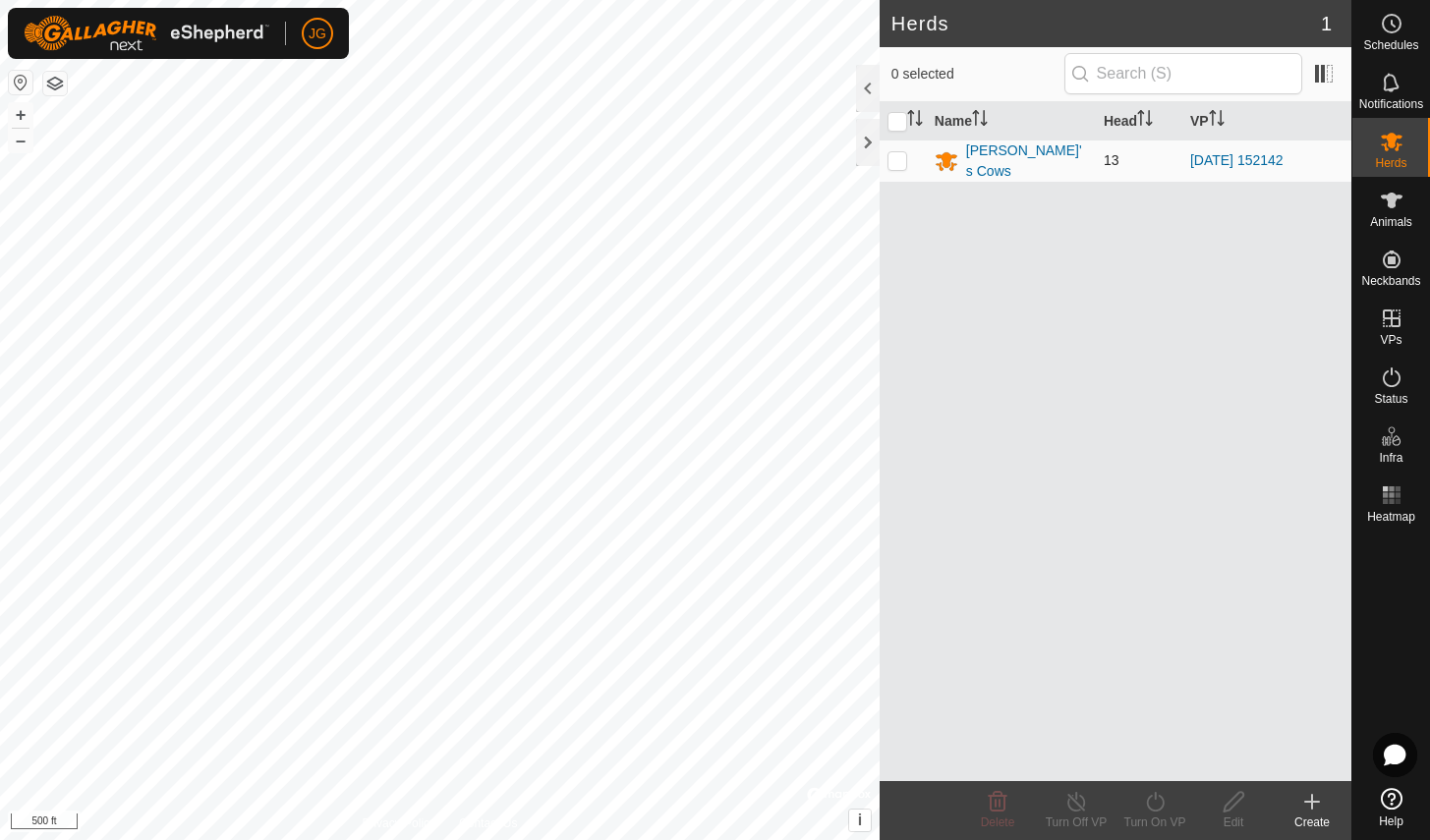 click at bounding box center (903, 160) 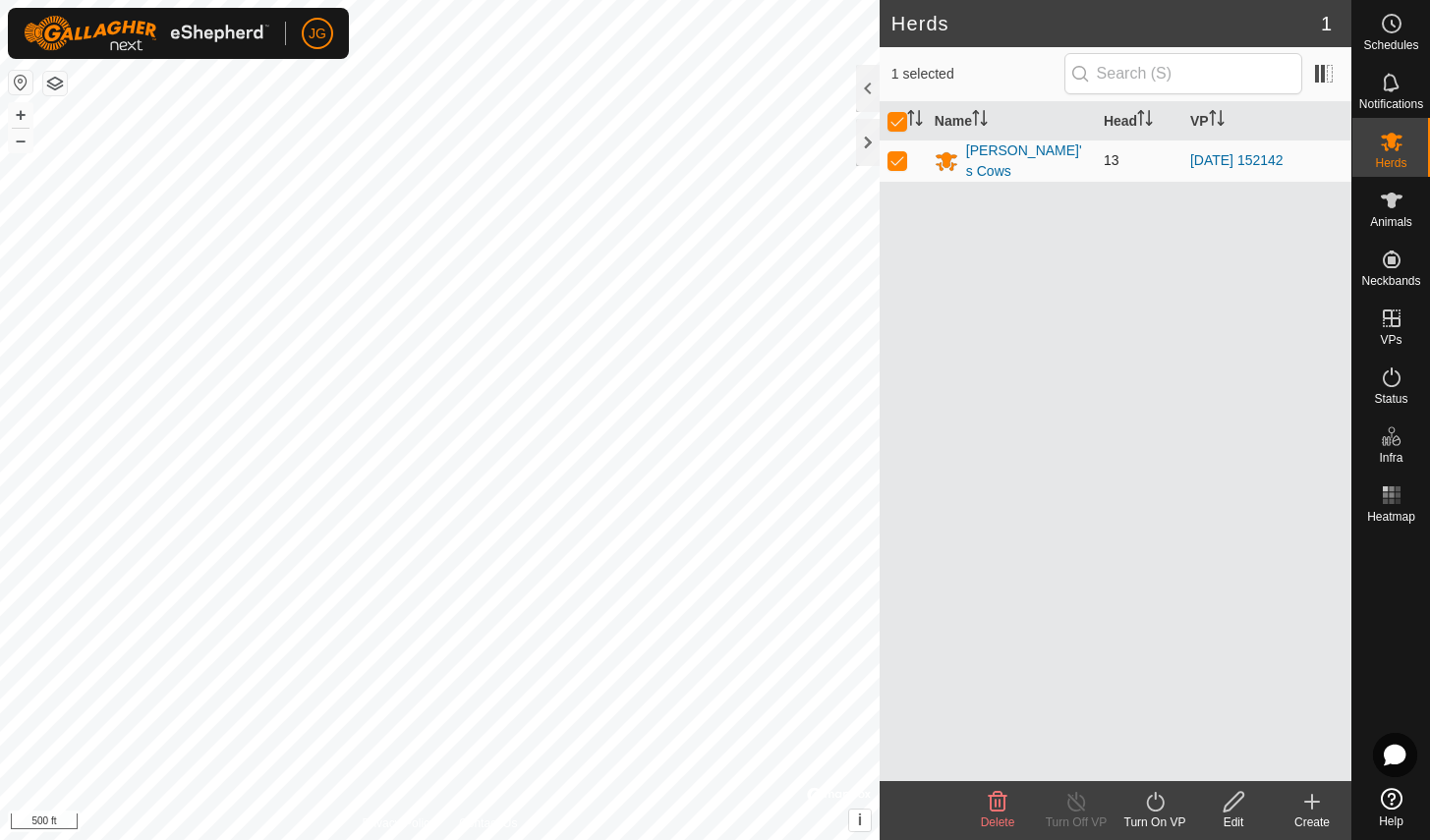 click at bounding box center [897, 160] 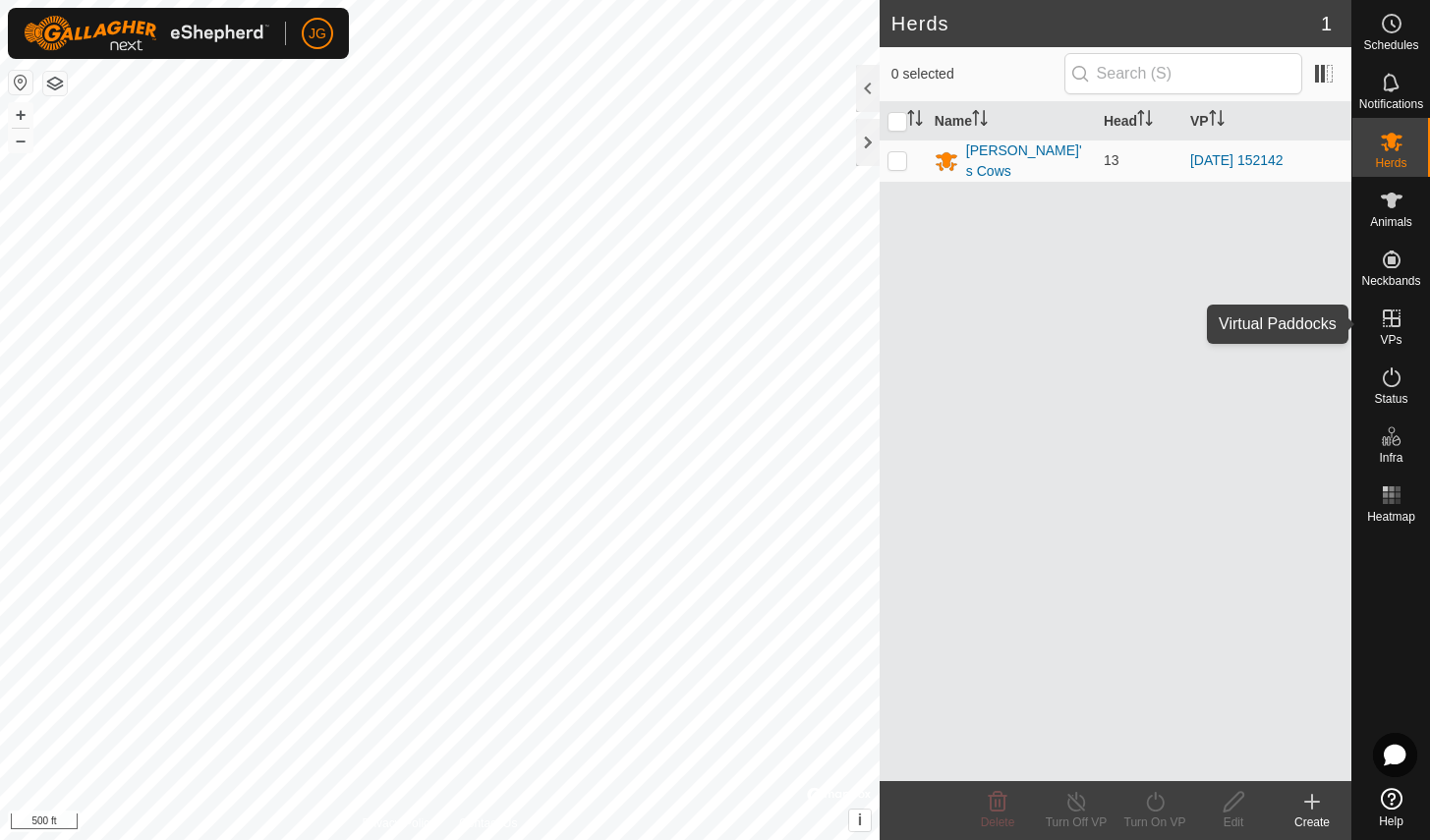 click at bounding box center (1392, 318) 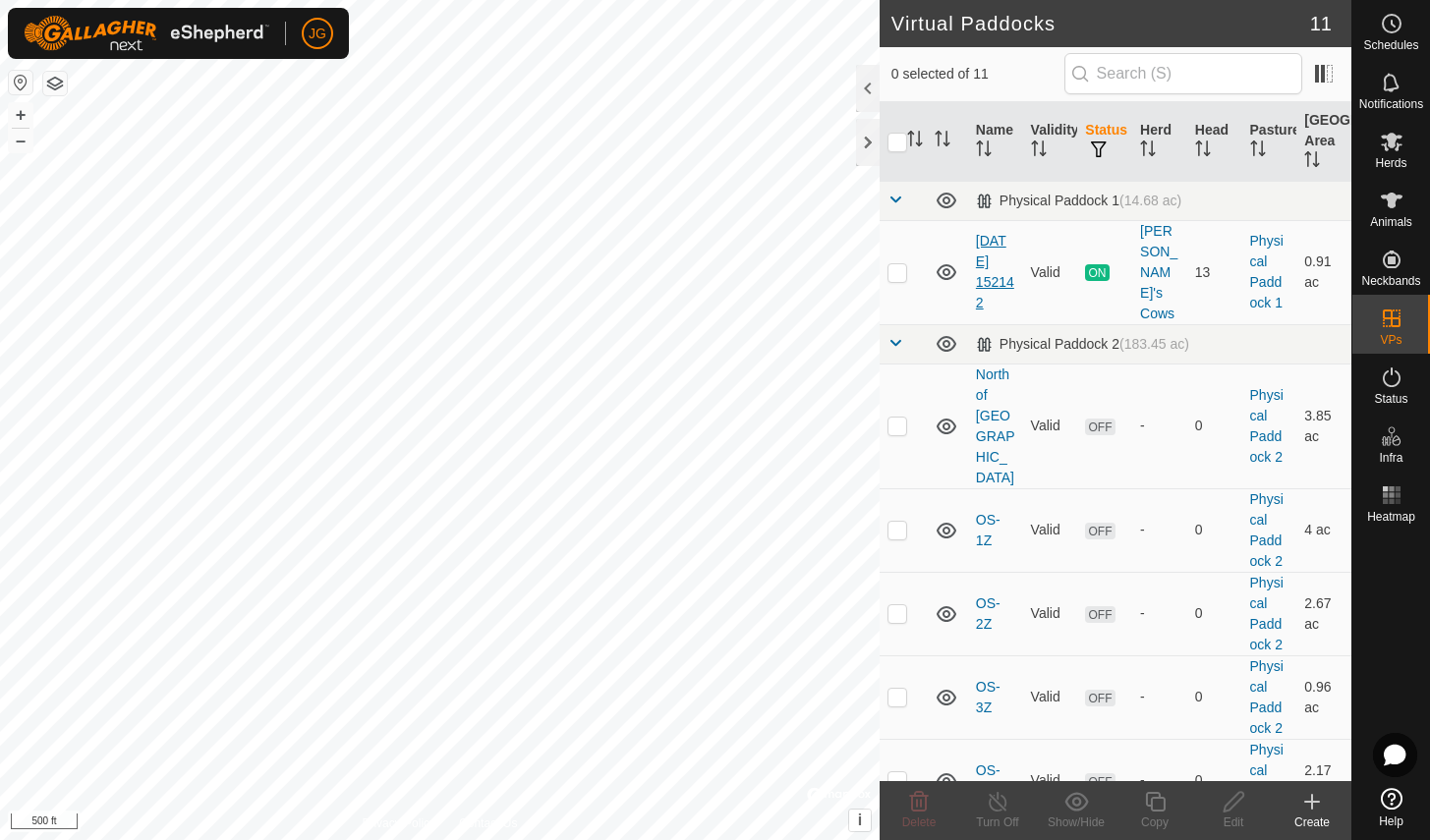 click on "[DATE] 152142" at bounding box center (995, 271) 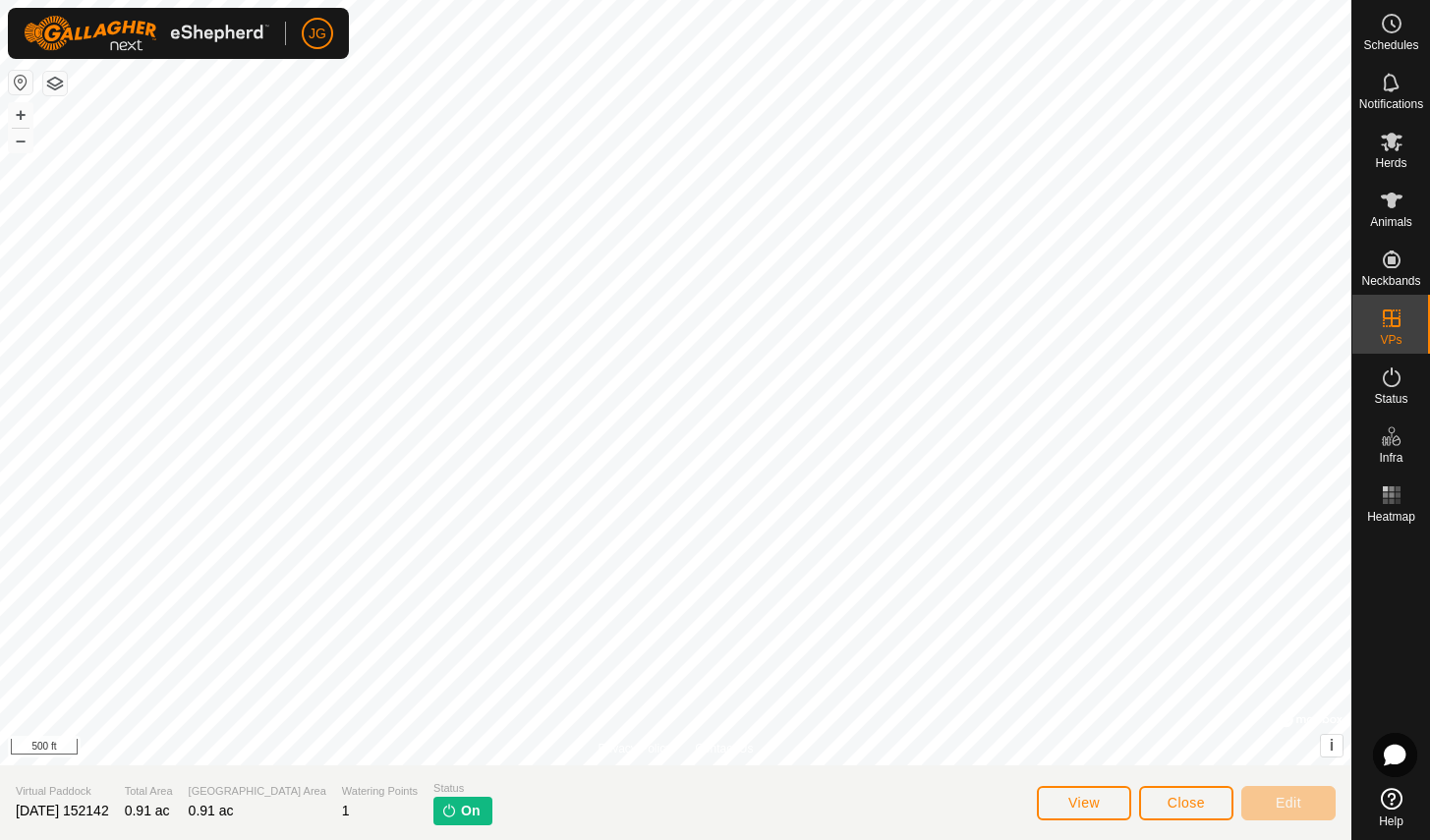 click on "JG Schedules Notifications Herds Animals Neckbands VPs Status Infra Heatmap Help Privacy Policy Contact Us + – ⇧ i ©  Mapbox , ©  OpenStreetMap ,  Improve this map 500 ft Virtual Paddock 2025-07-07 152142 Total Area 0.91 ac Grazing Area 0.91 ac Watering Points 1 Status On View Close Edit" at bounding box center [715, 420] 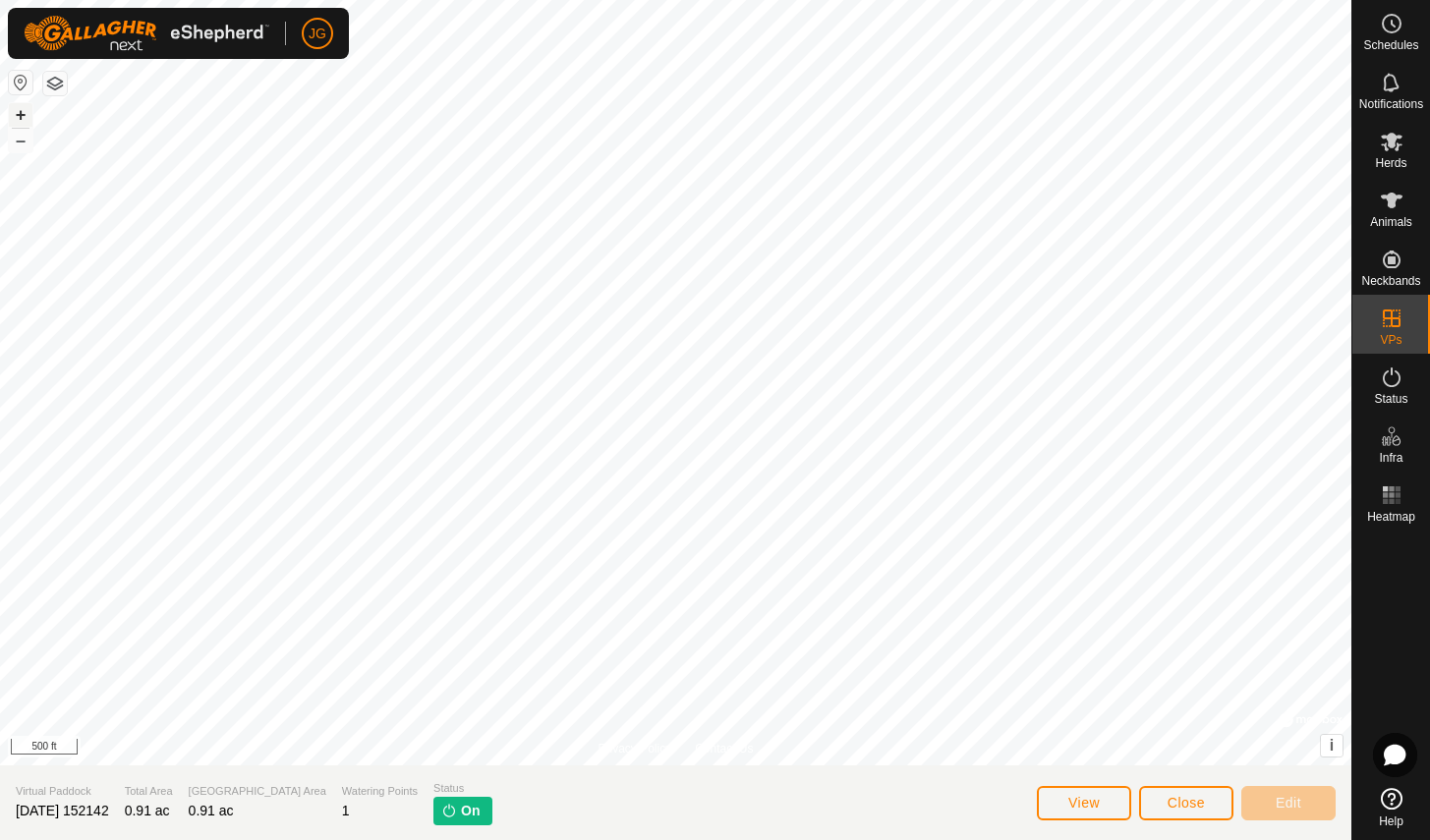 click on "+" at bounding box center (21, 115) 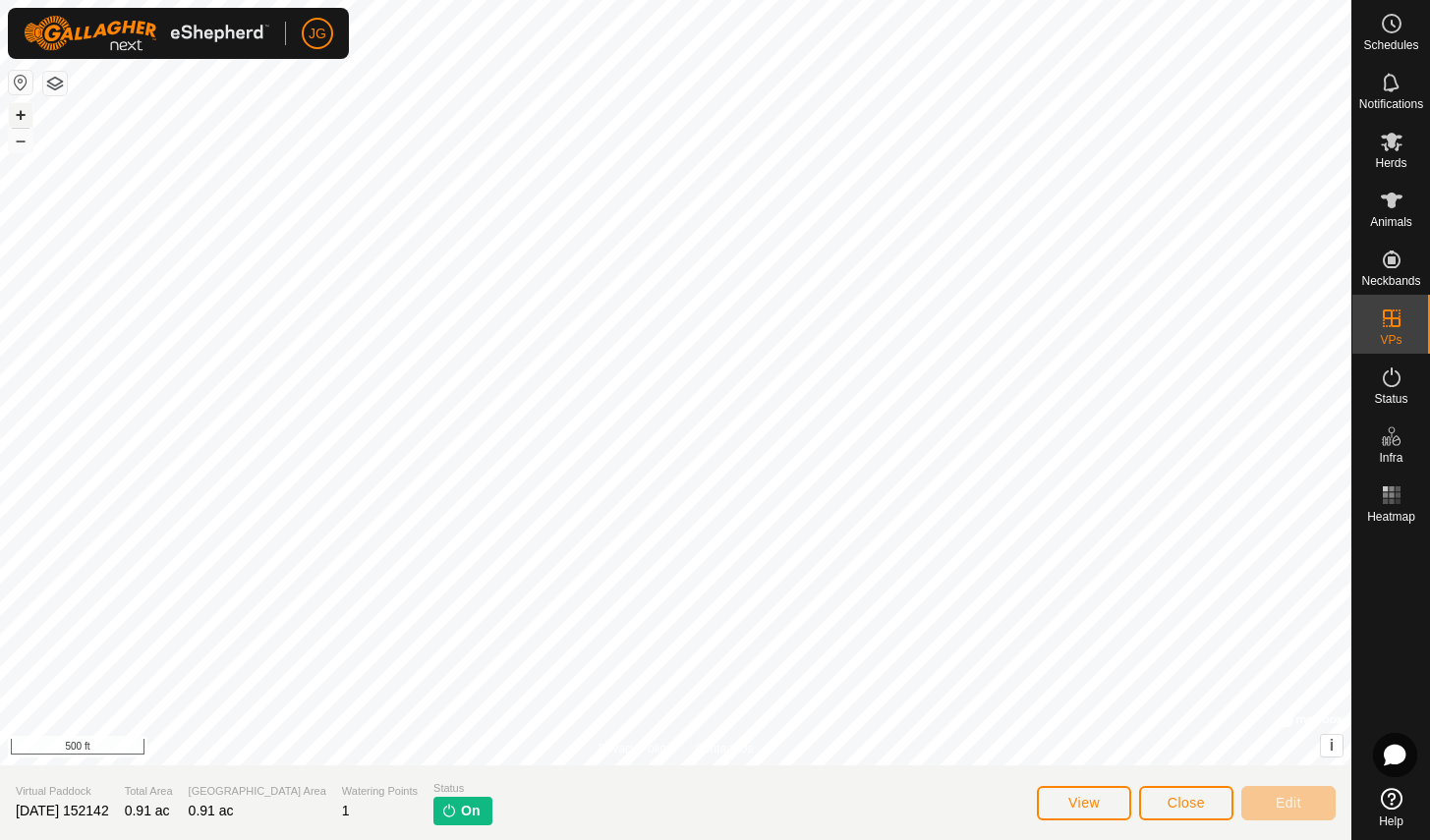 click on "+" at bounding box center (21, 115) 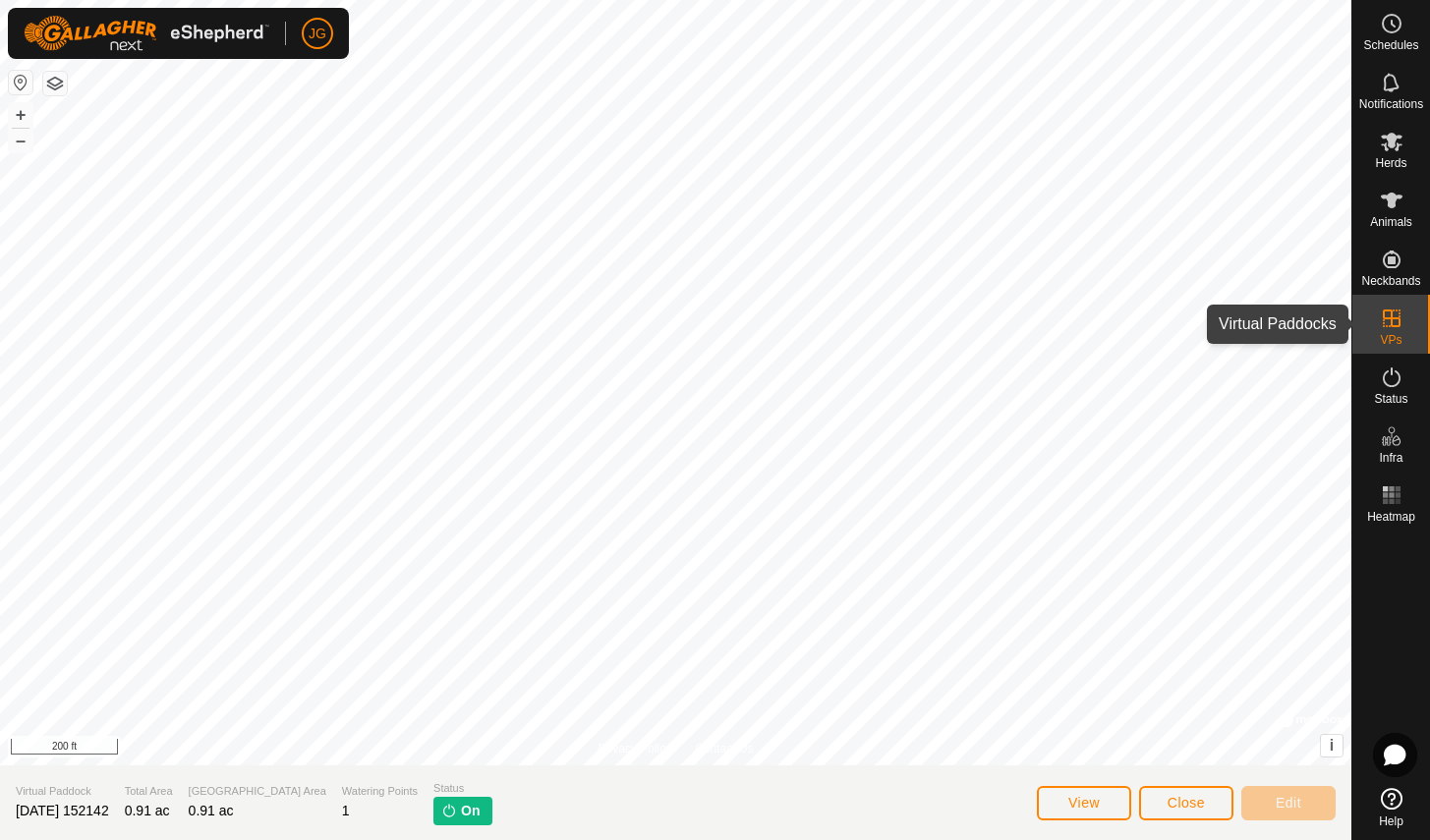 click 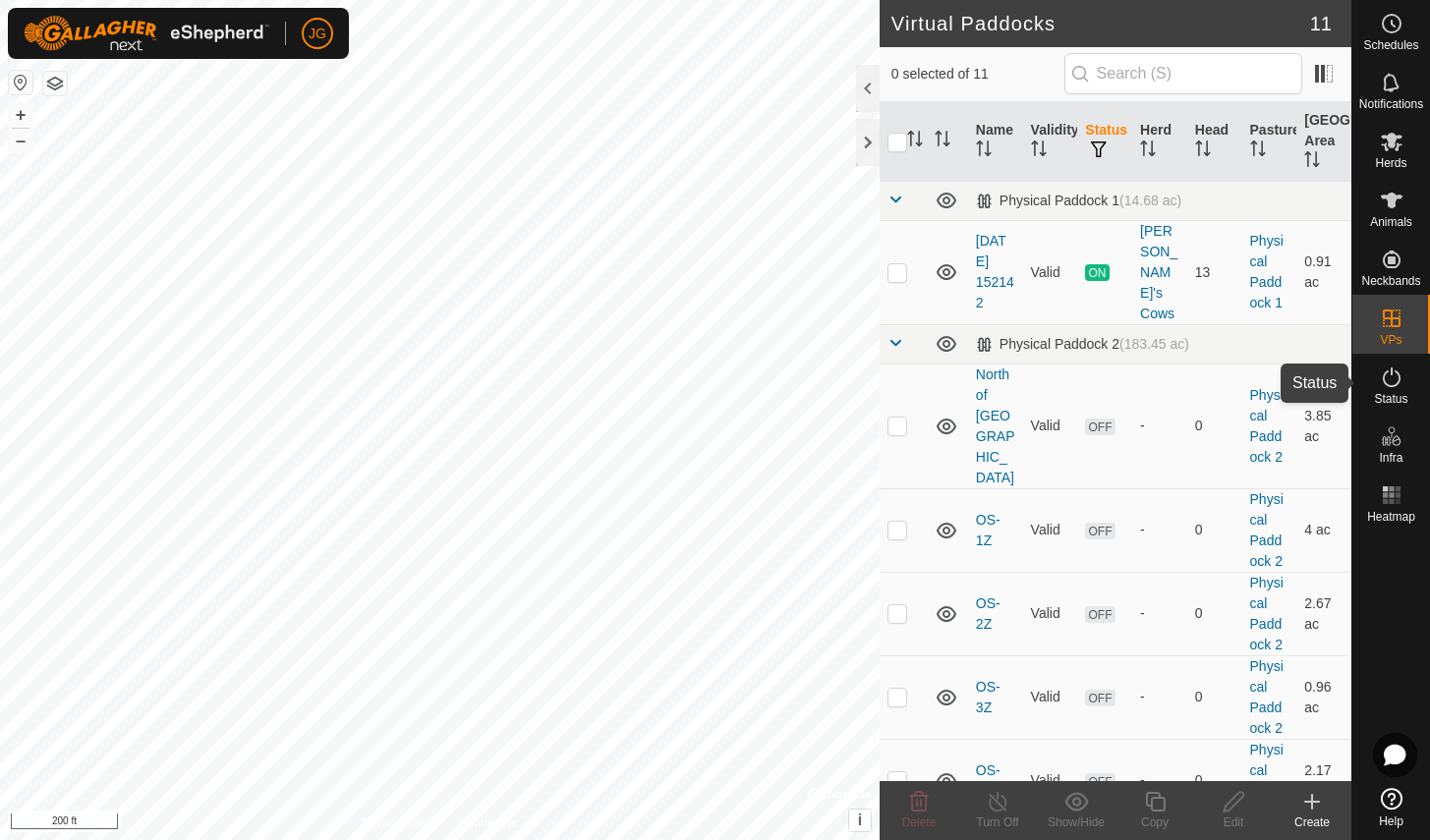 click 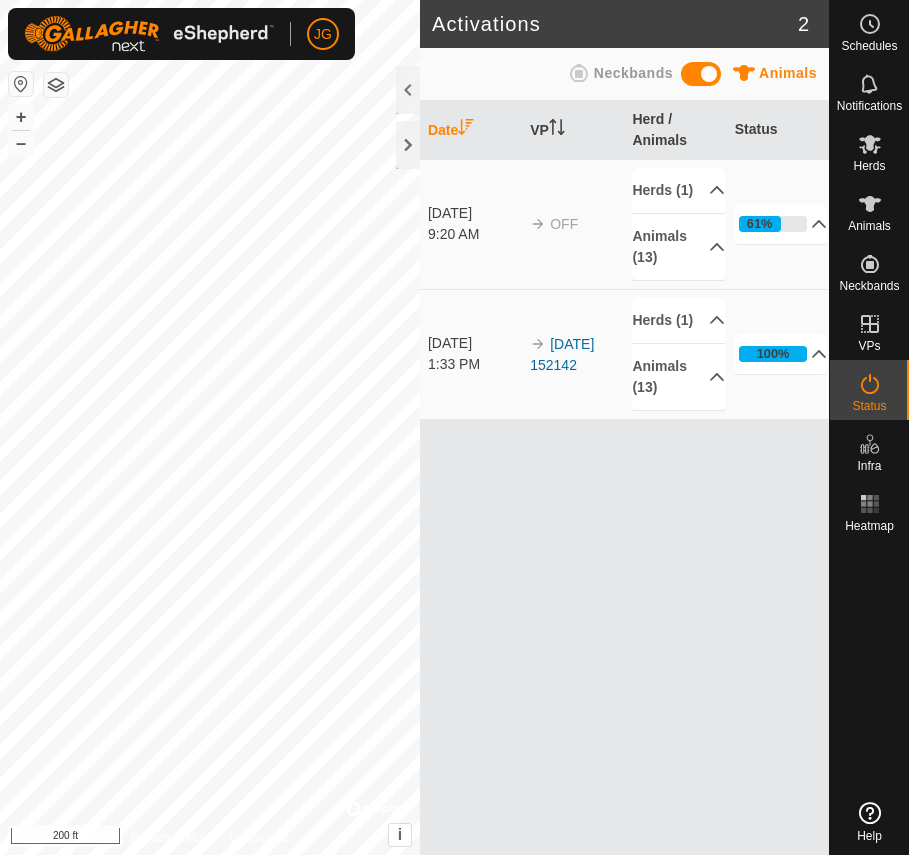 scroll, scrollTop: 0, scrollLeft: 0, axis: both 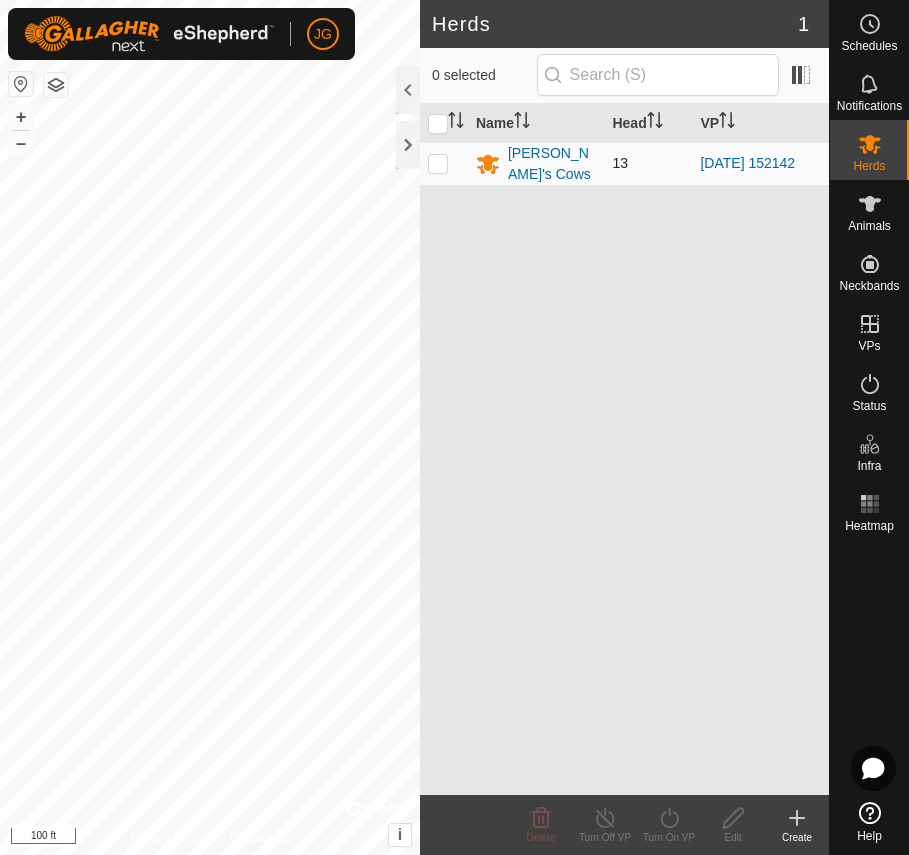 click at bounding box center (444, 163) 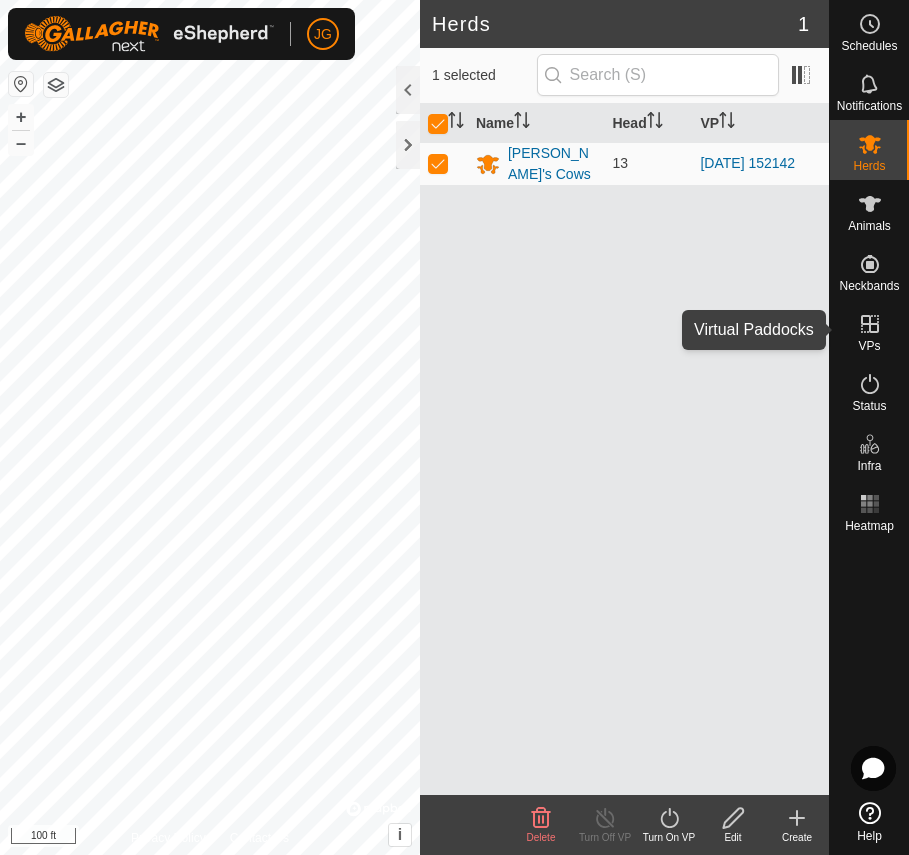 click 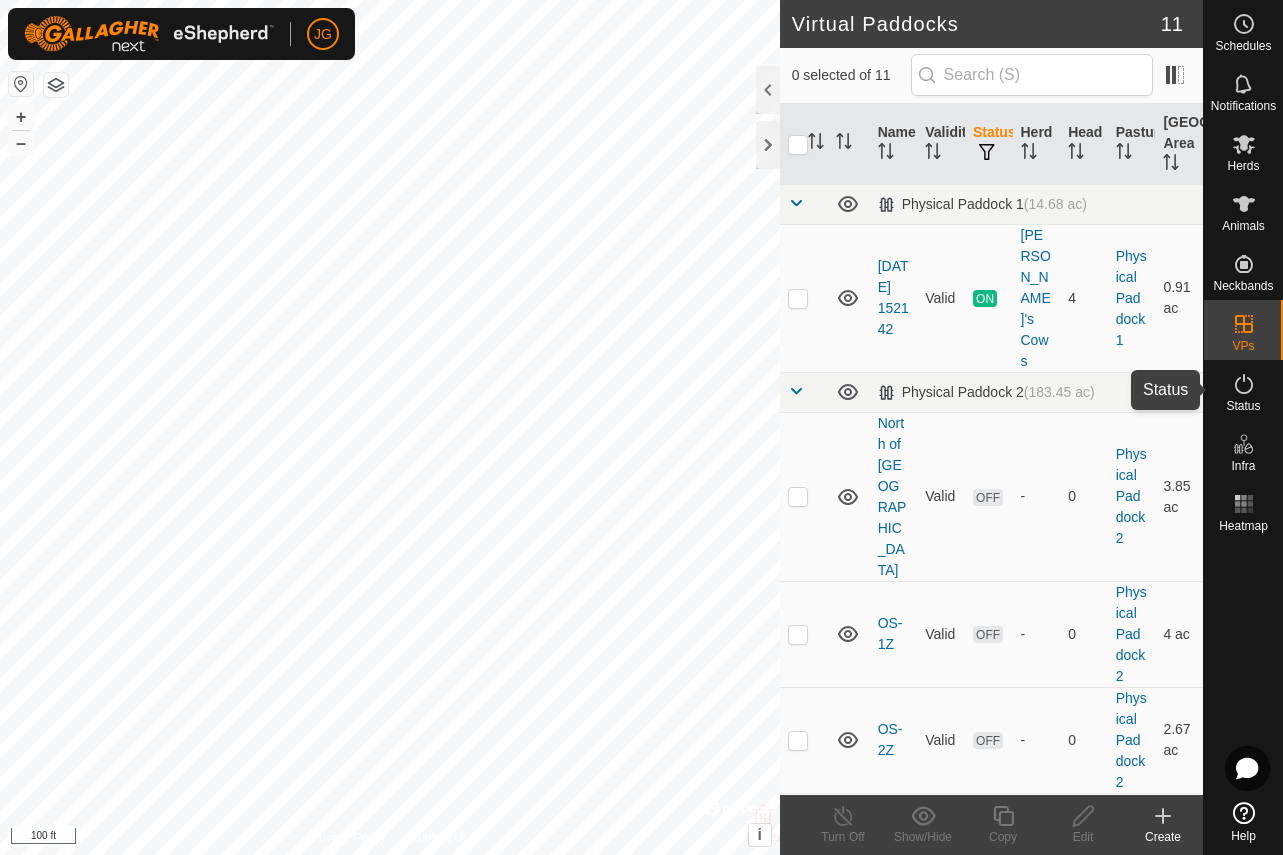 click 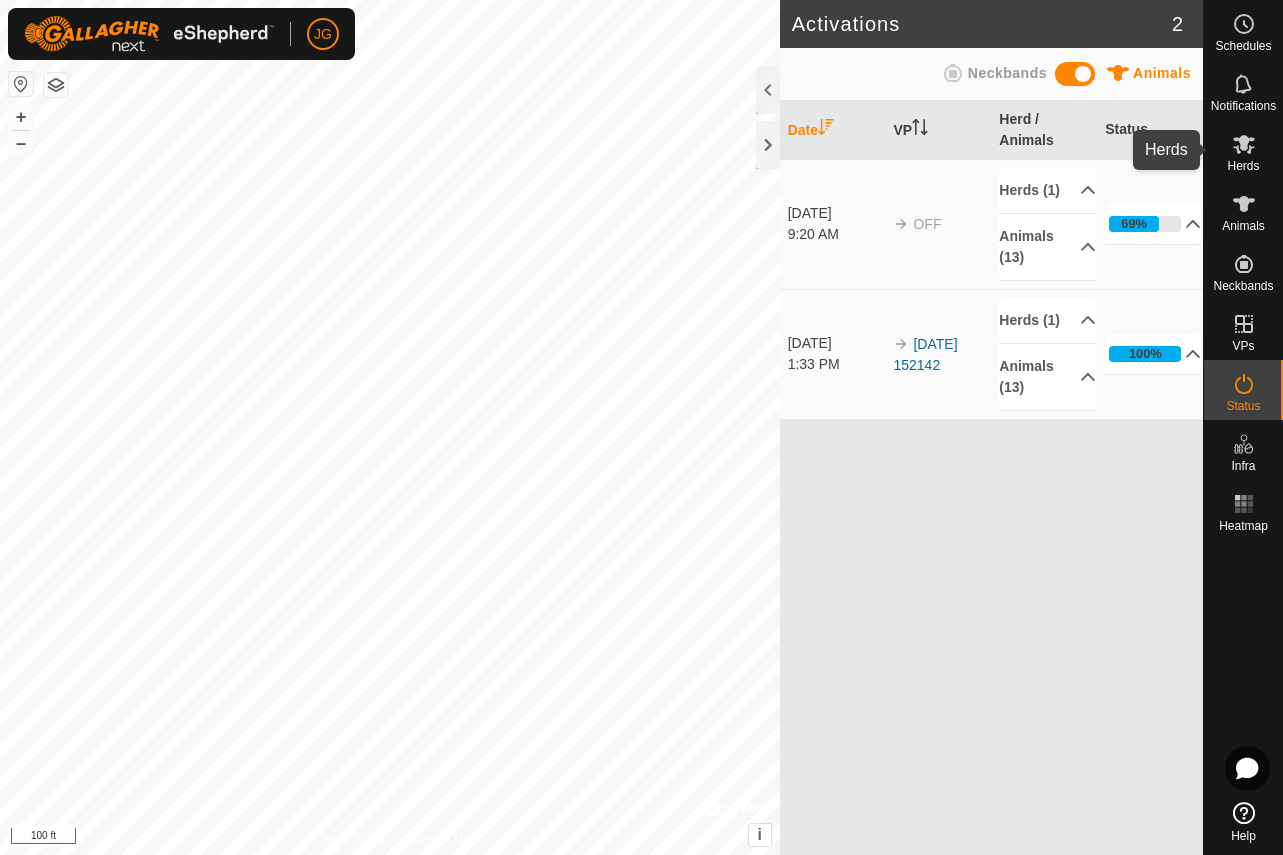 click 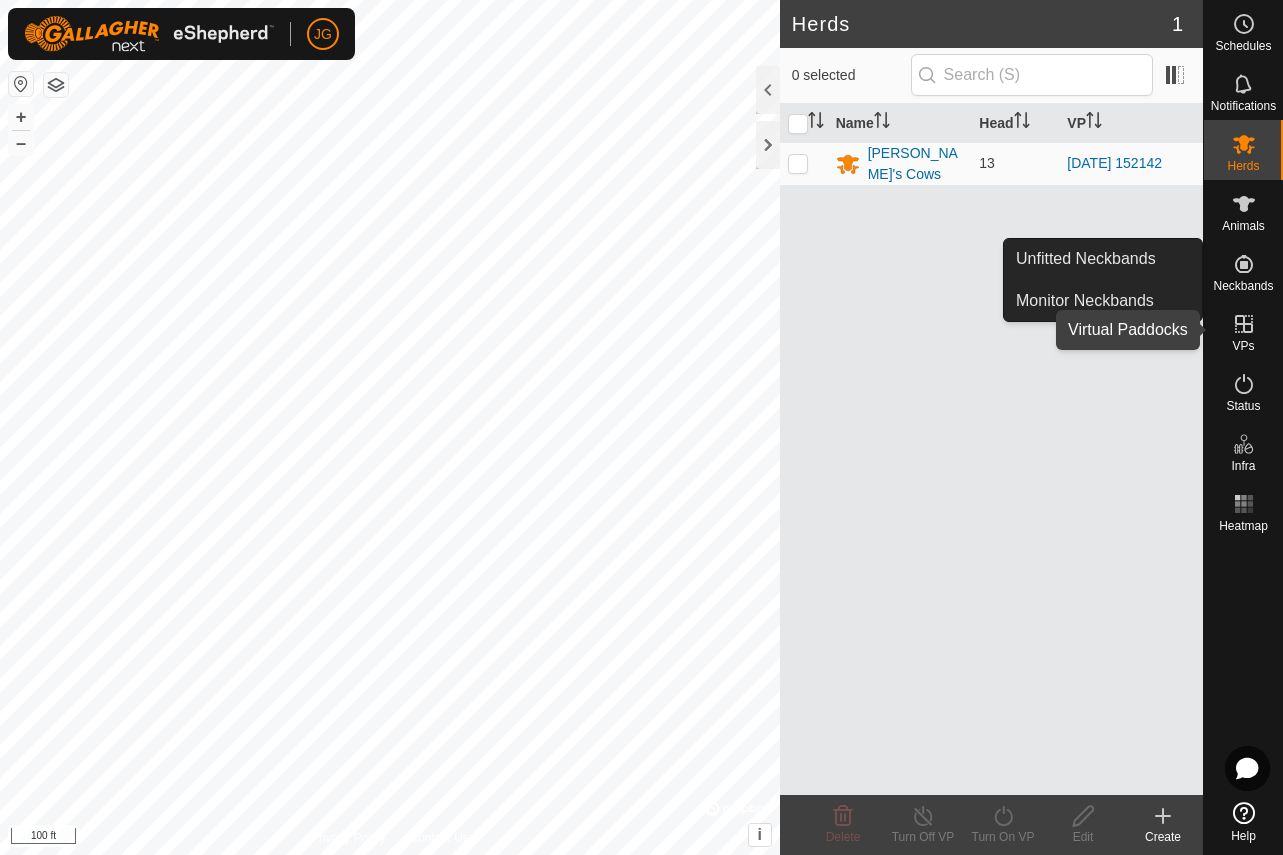 click 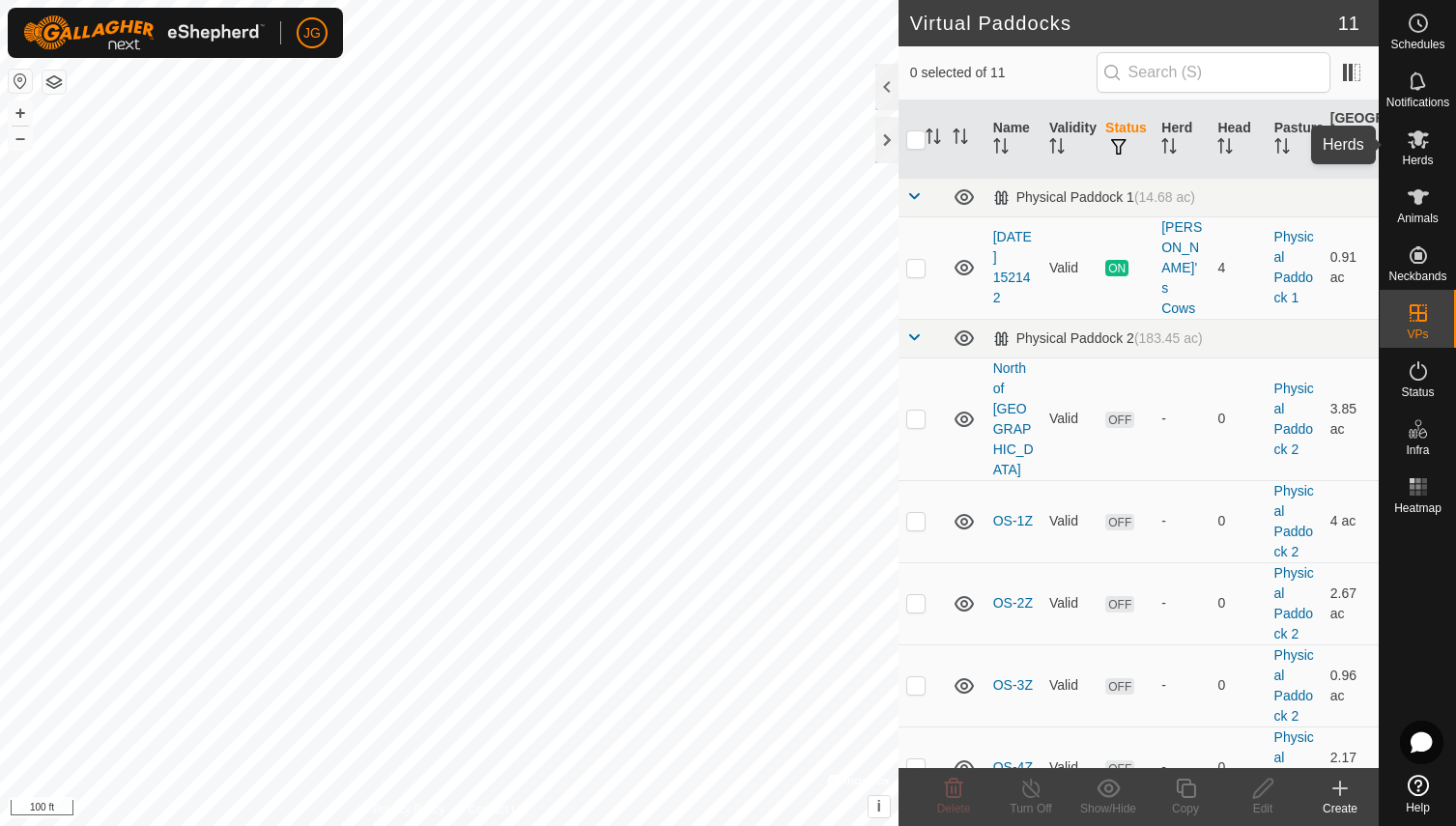 click 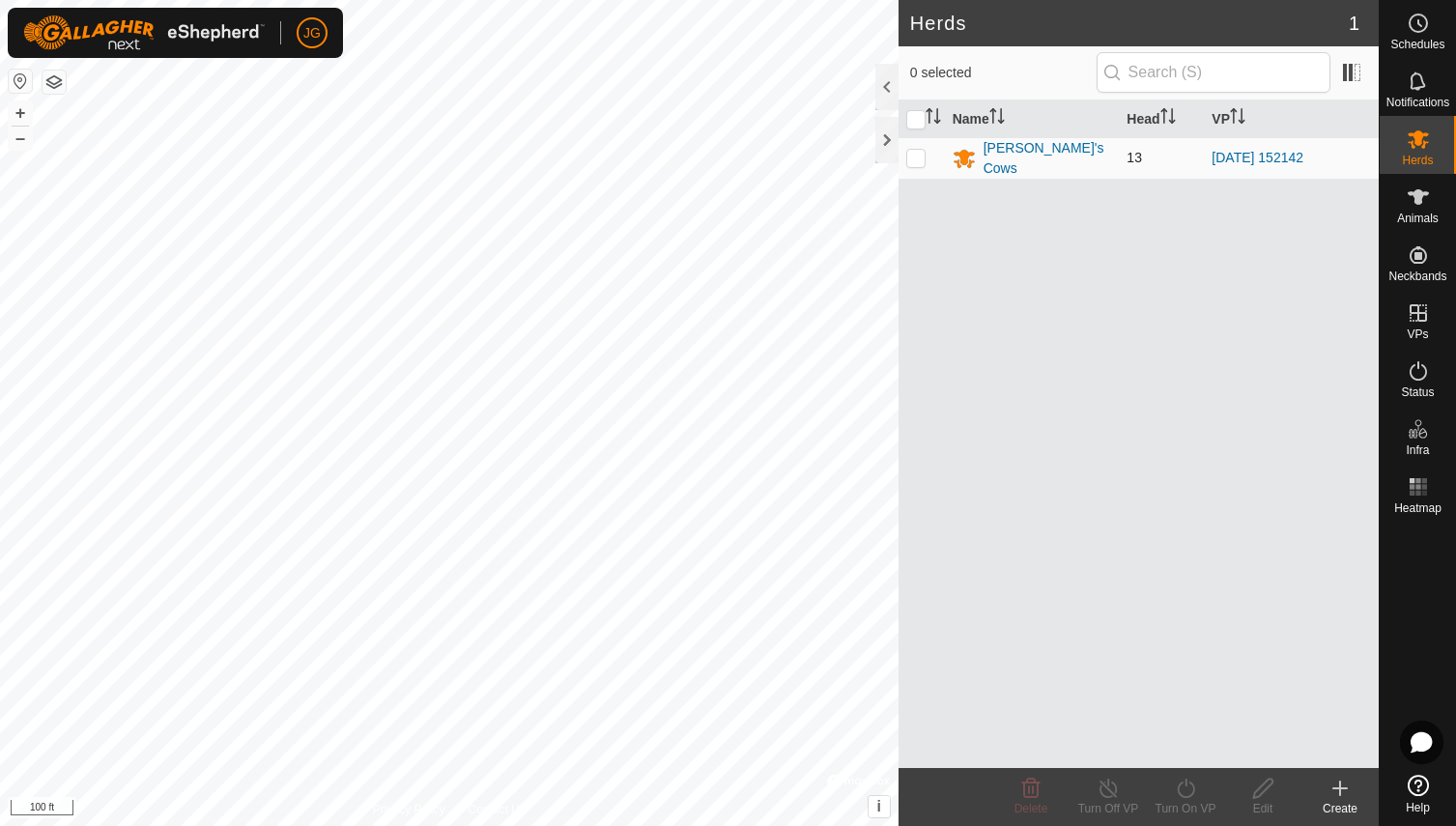 click at bounding box center (916, 157) 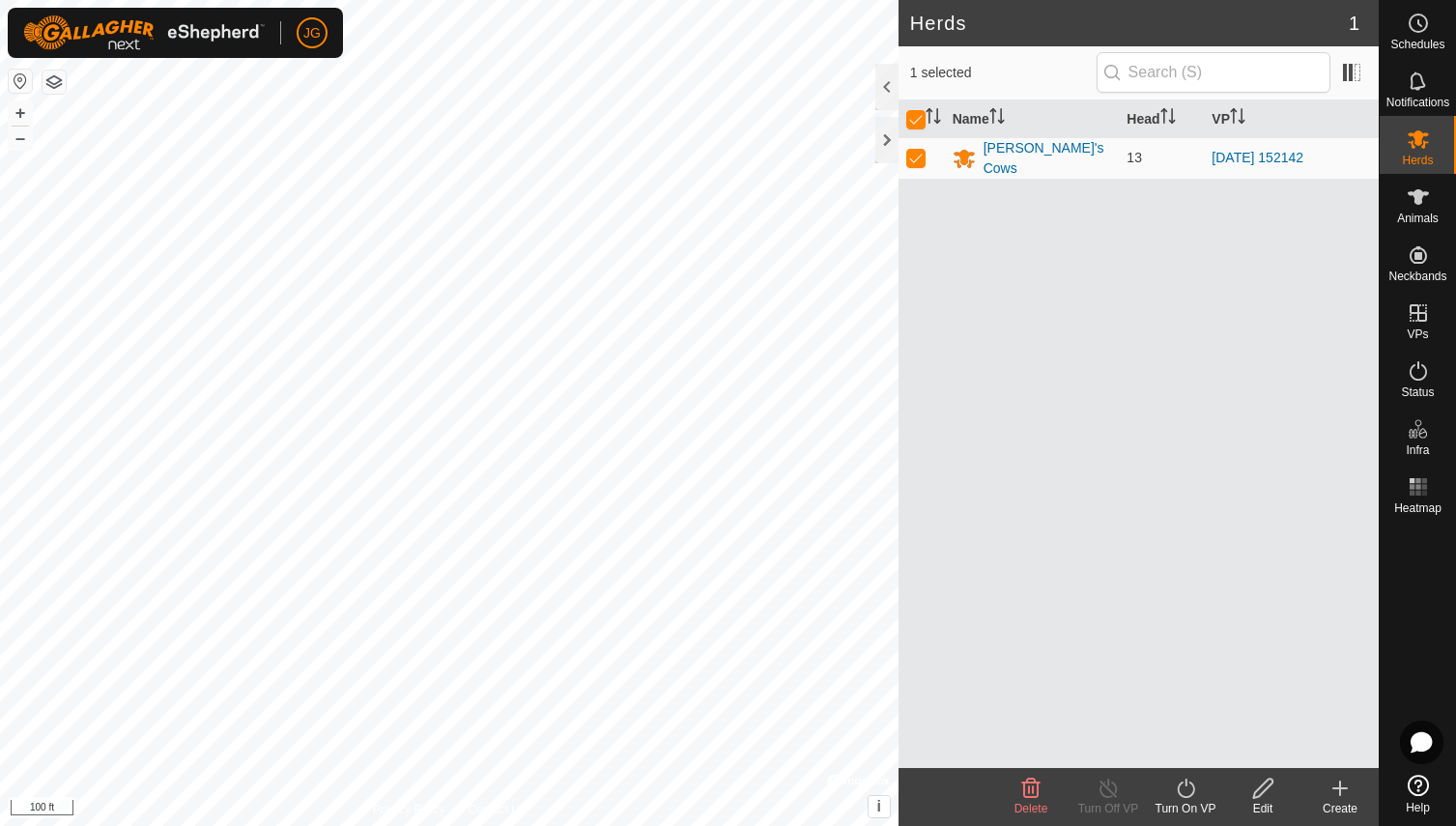 click 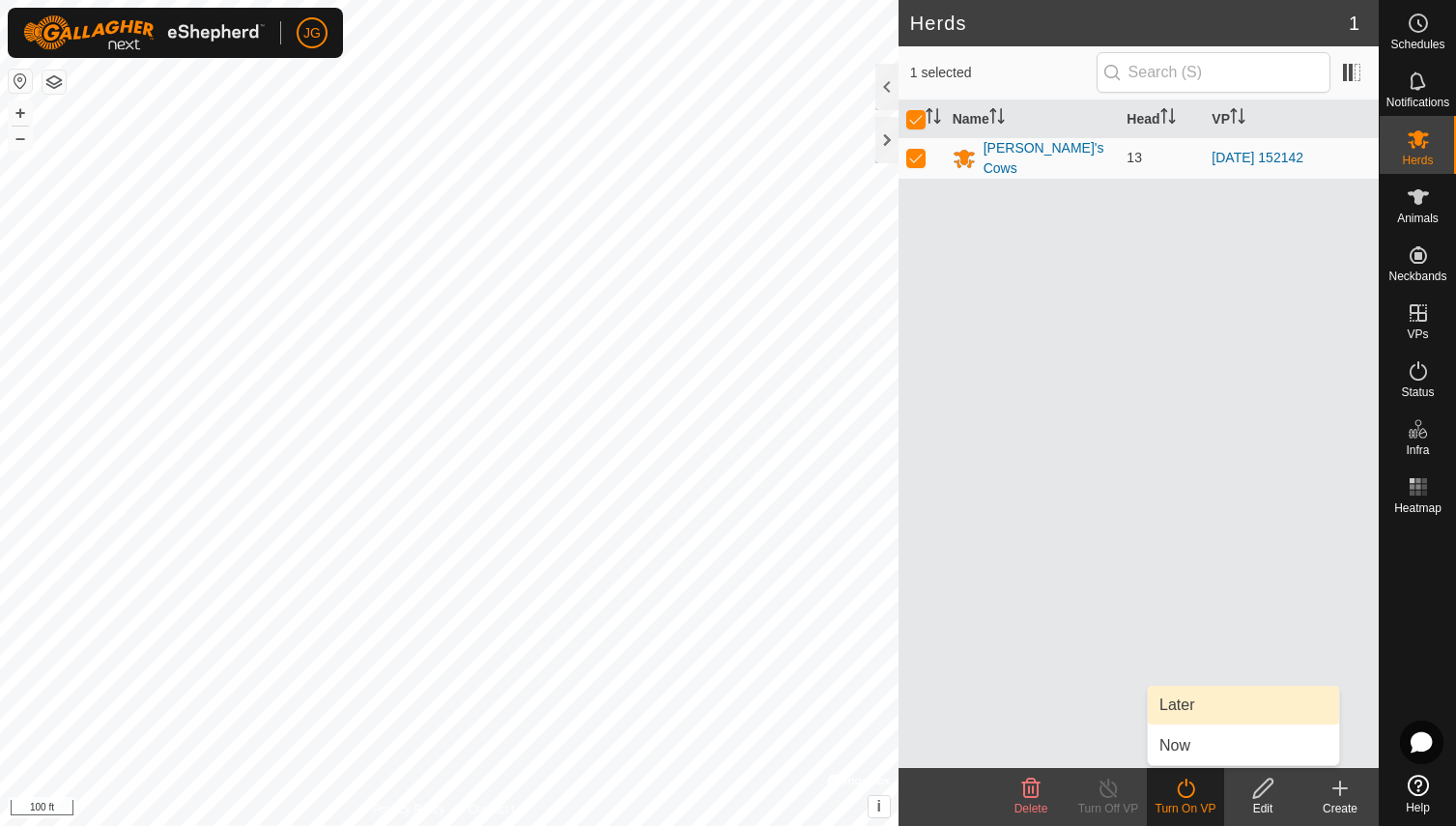 click on "Later" at bounding box center [1243, 705] 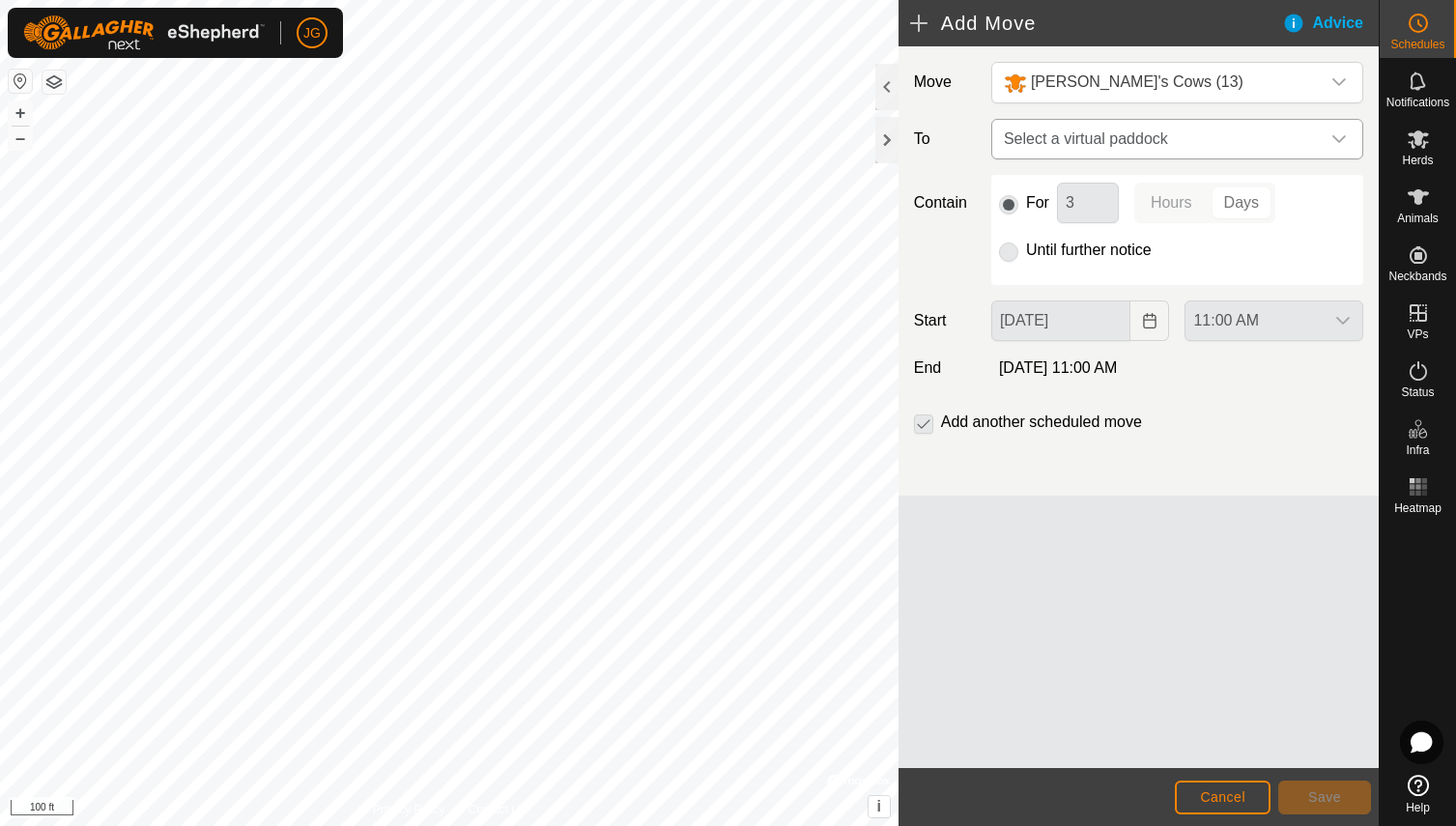 click at bounding box center [1339, 139] 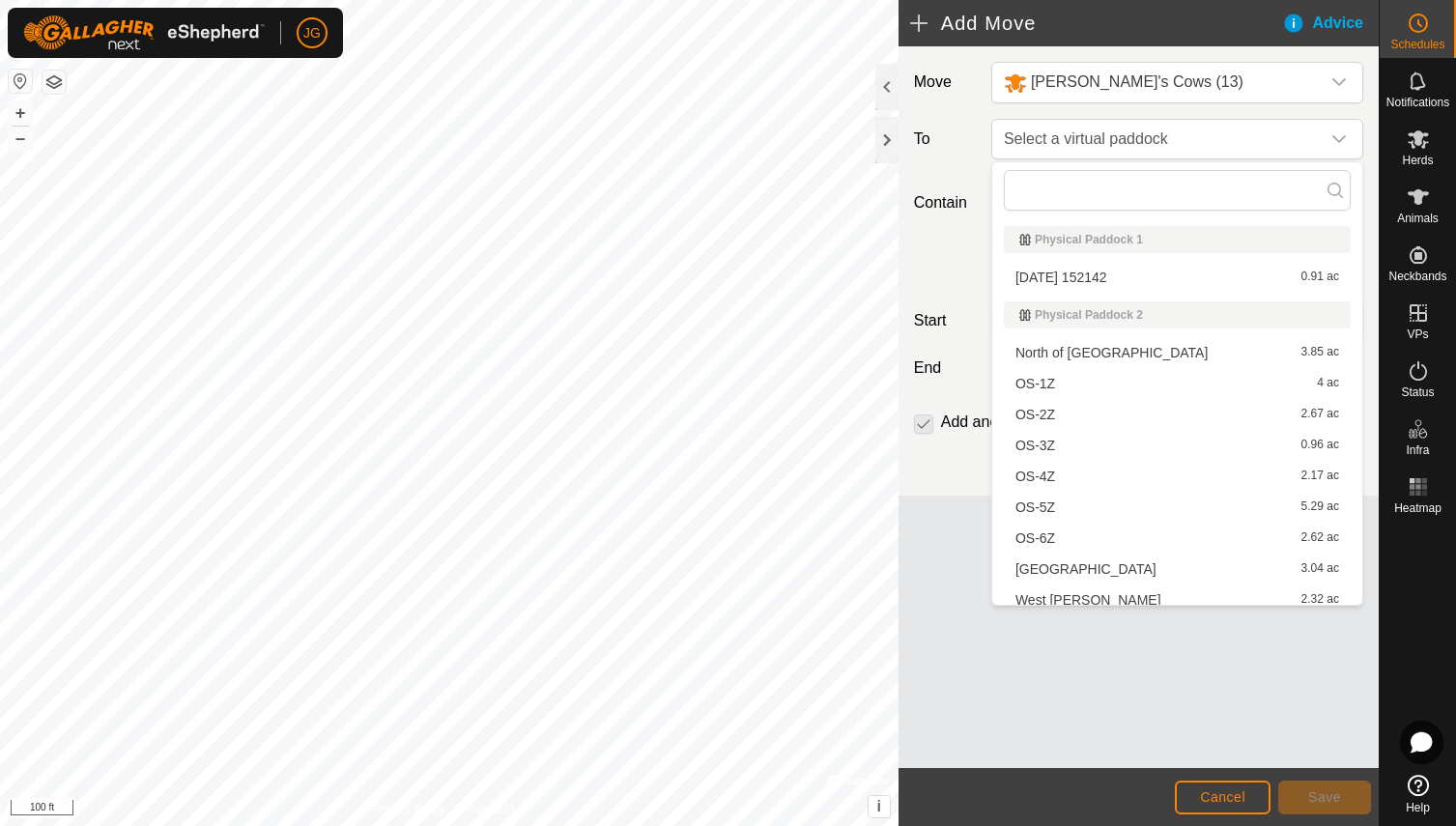 click on "OS-3Z  0.96 ac" at bounding box center (1177, 445) 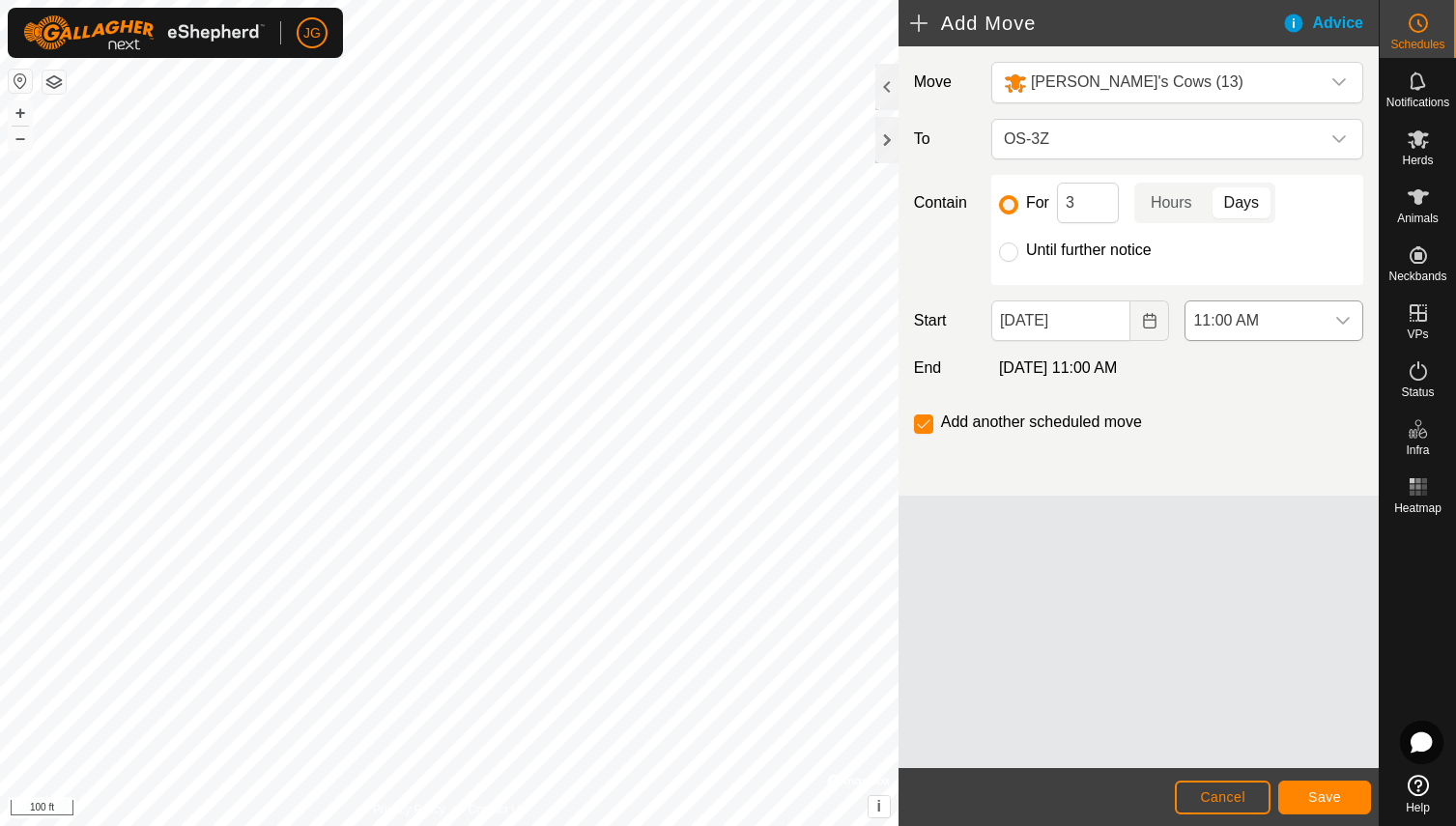 click 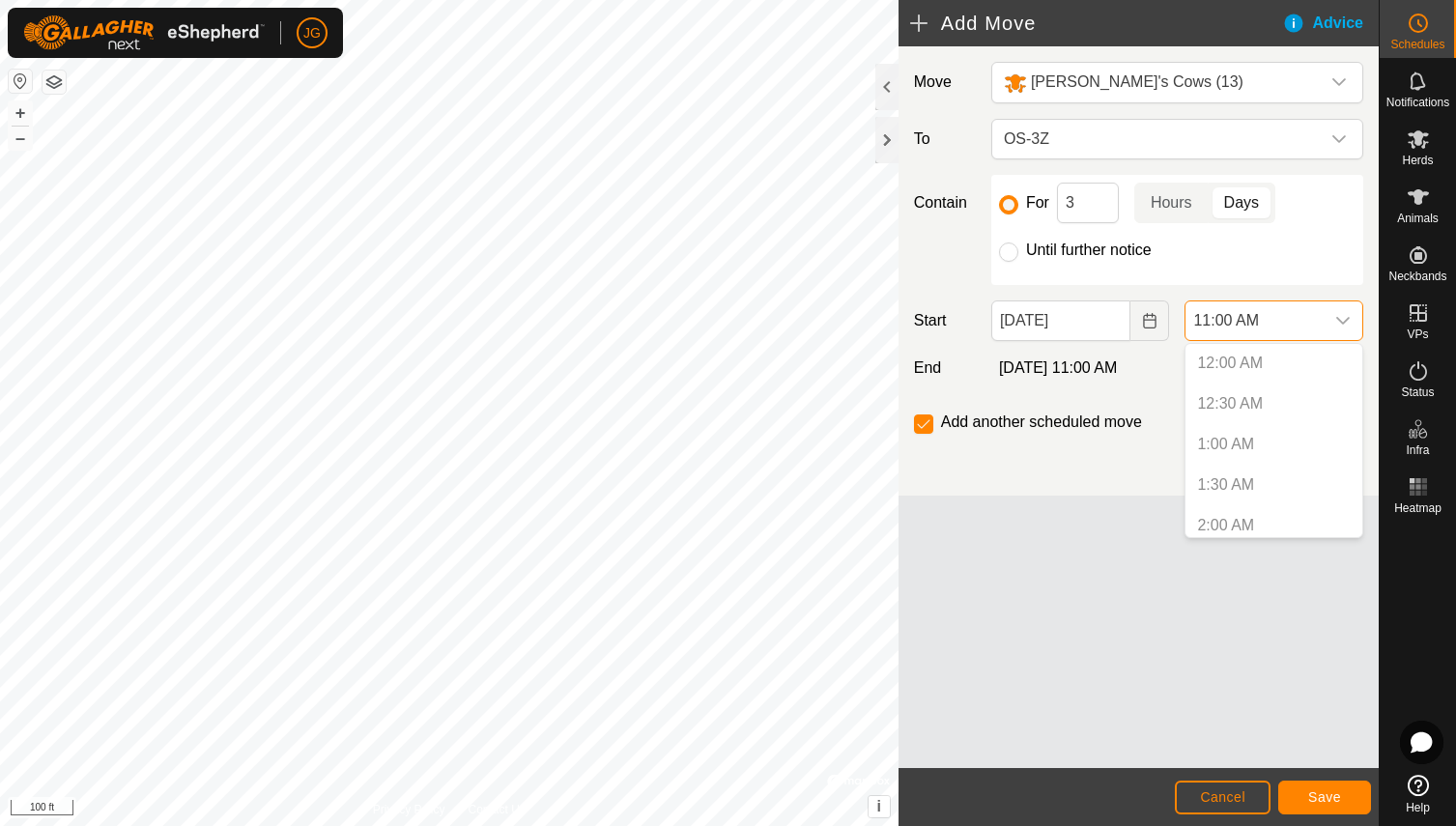 scroll, scrollTop: 738, scrollLeft: 0, axis: vertical 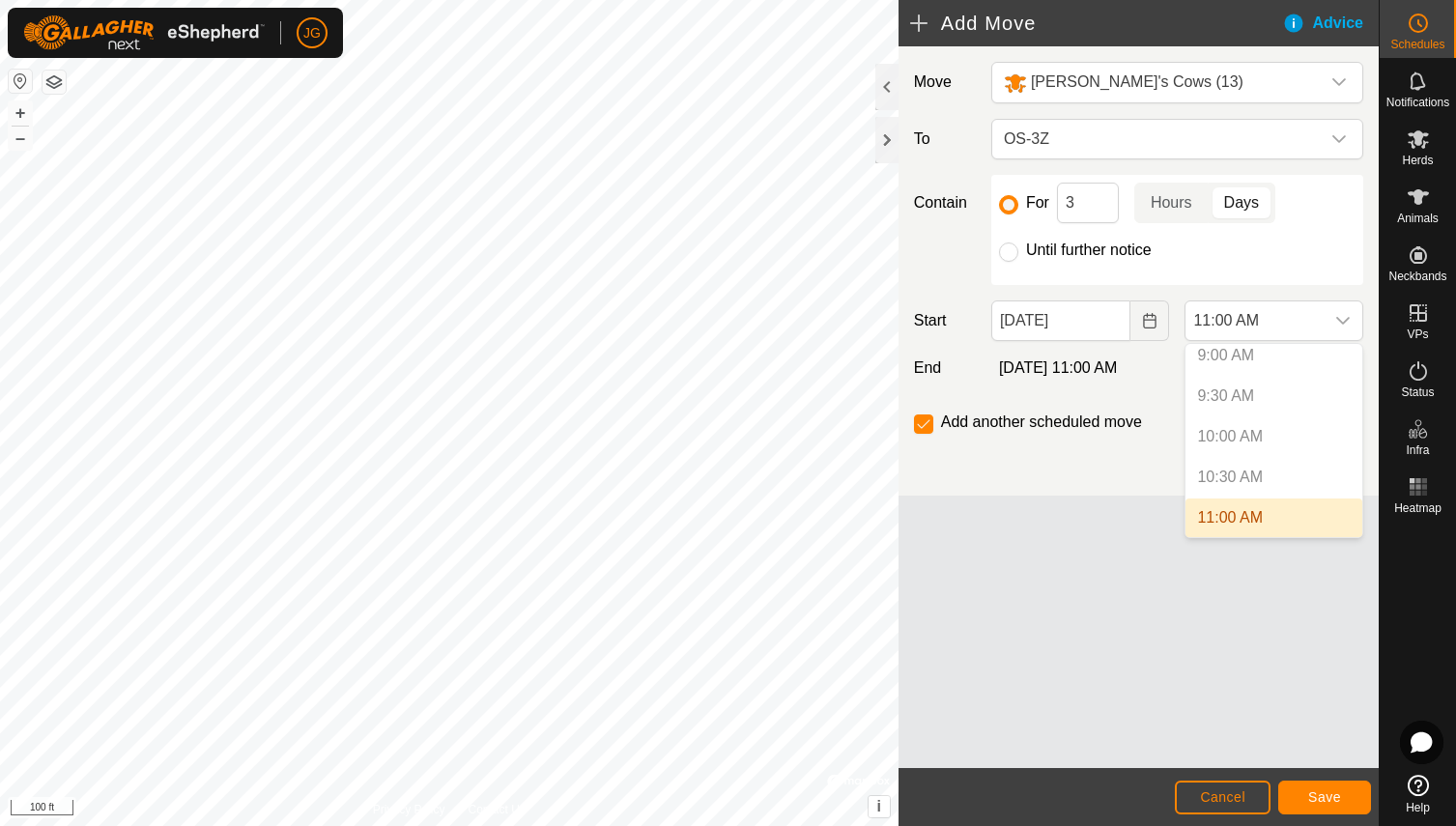 click on "Move Troy's Cows (13) To OS-3Z Contain For 3 Hours Days Until further notice Start Jul 16, 2025 11:00 AM End  Jul 19, 2025, 11:00 AM  Add another scheduled move" 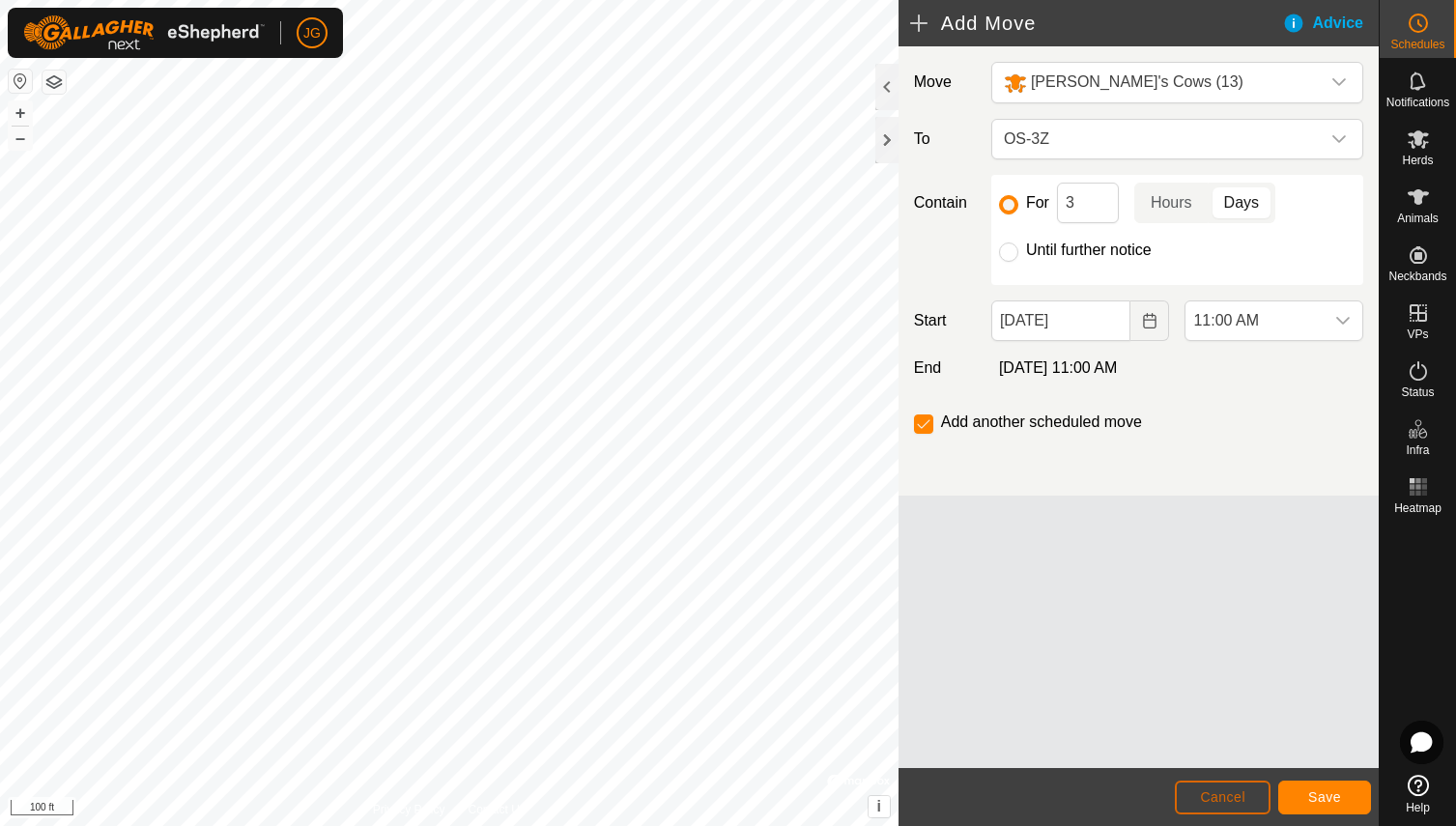 click on "Cancel" 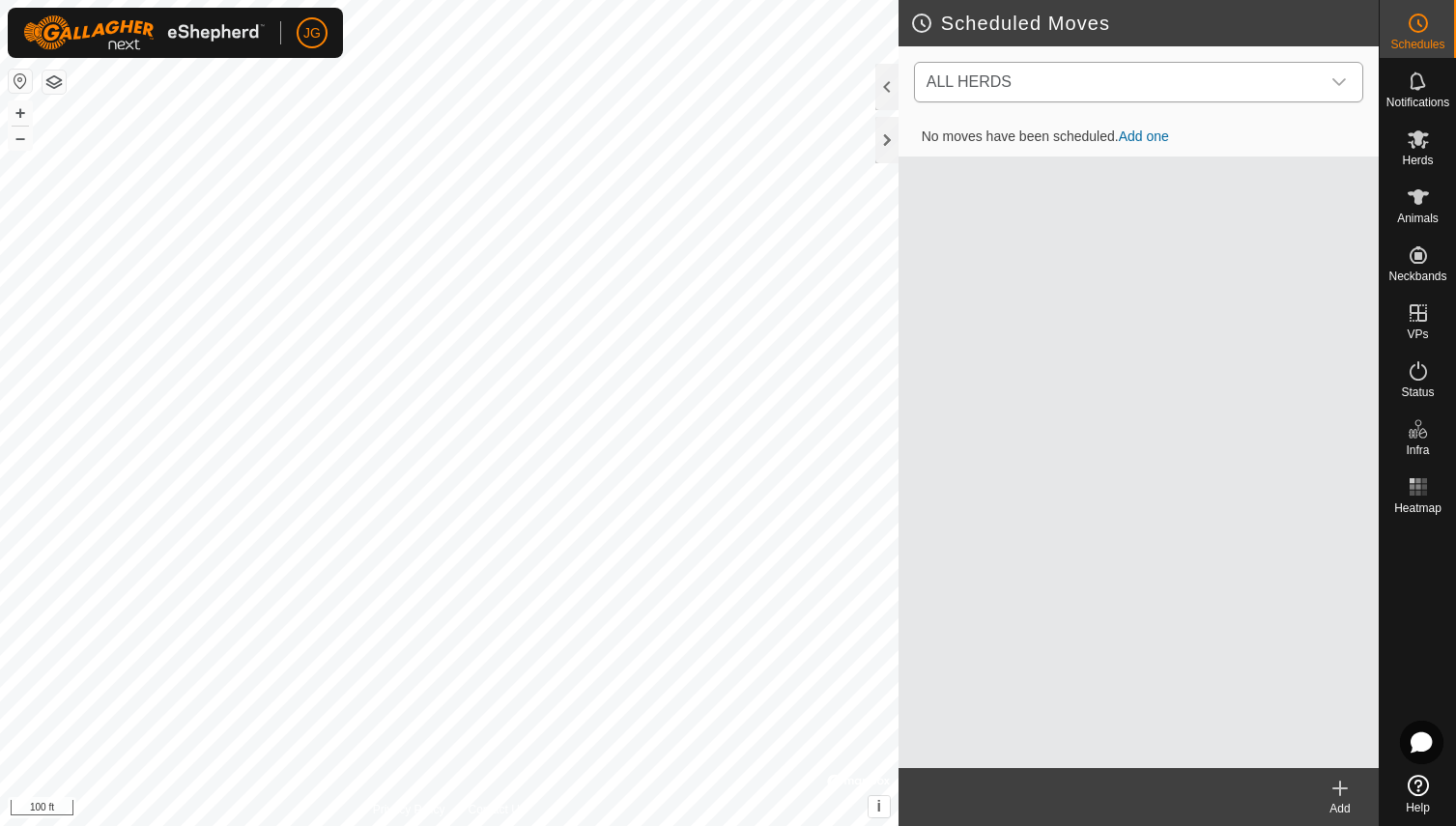 click 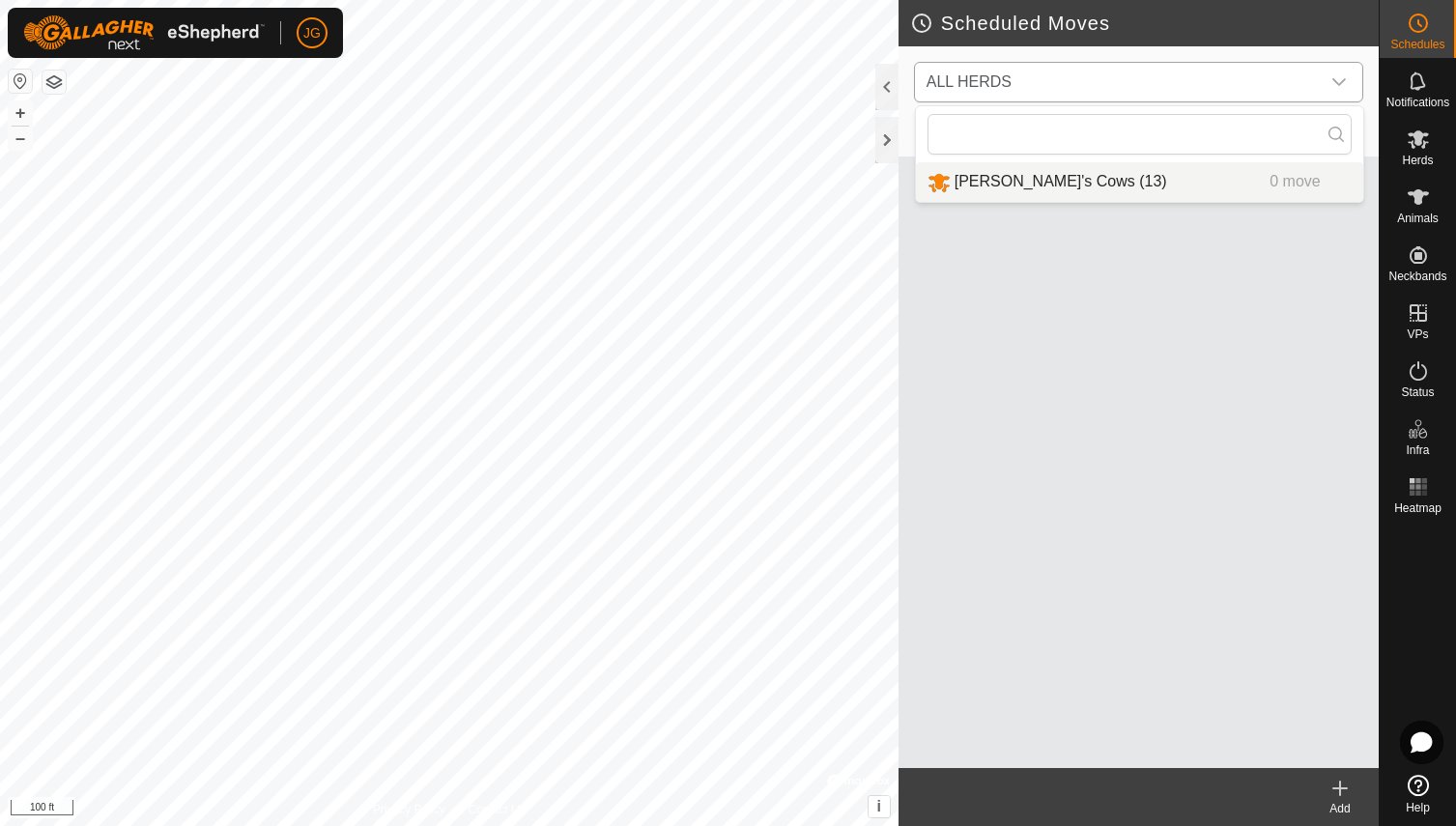 click on "Troy's Cows (13) 0 move" at bounding box center (1139, 182) 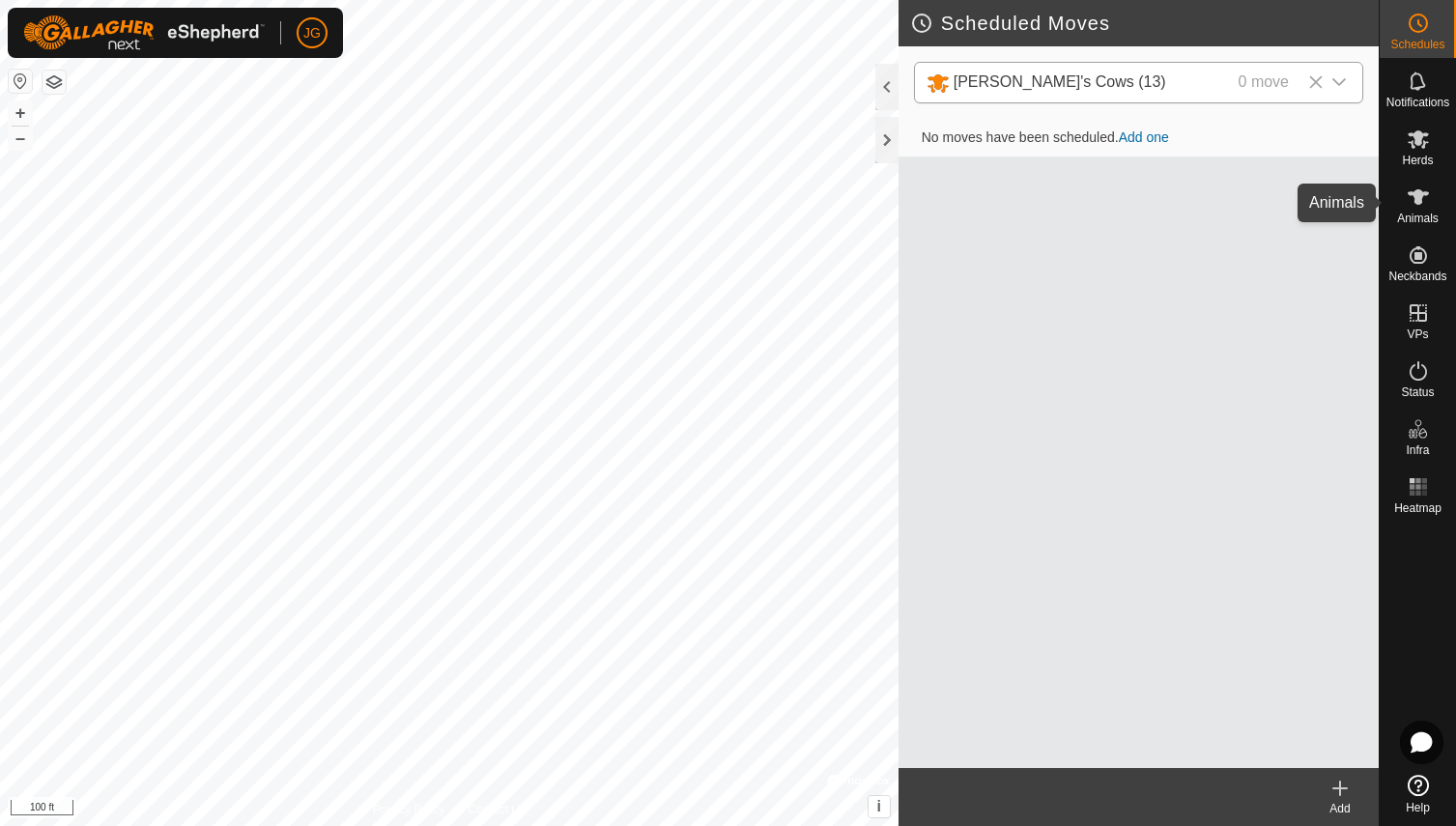 click on "Animals" at bounding box center [1417, 218] 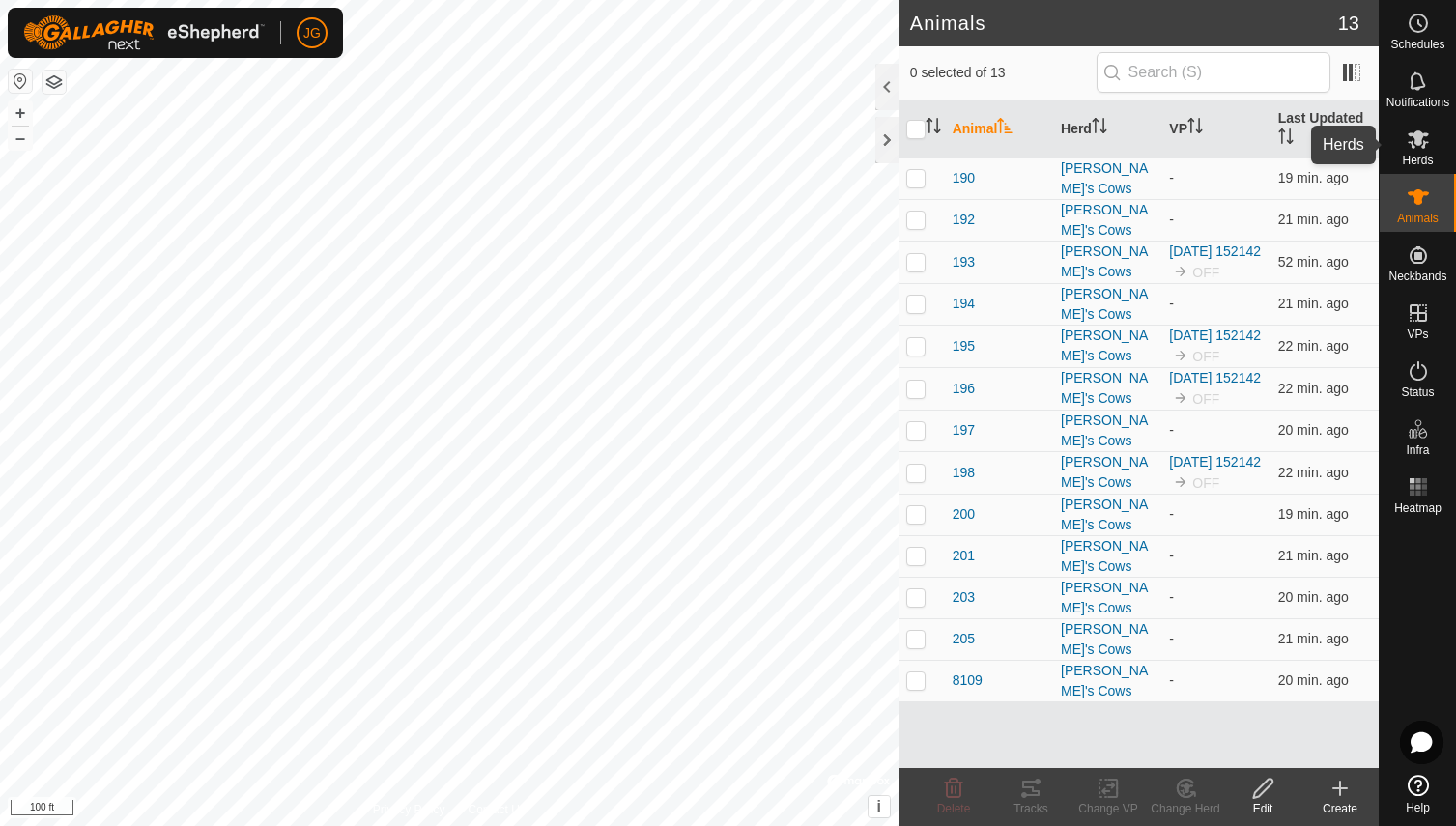 click at bounding box center (1418, 139) 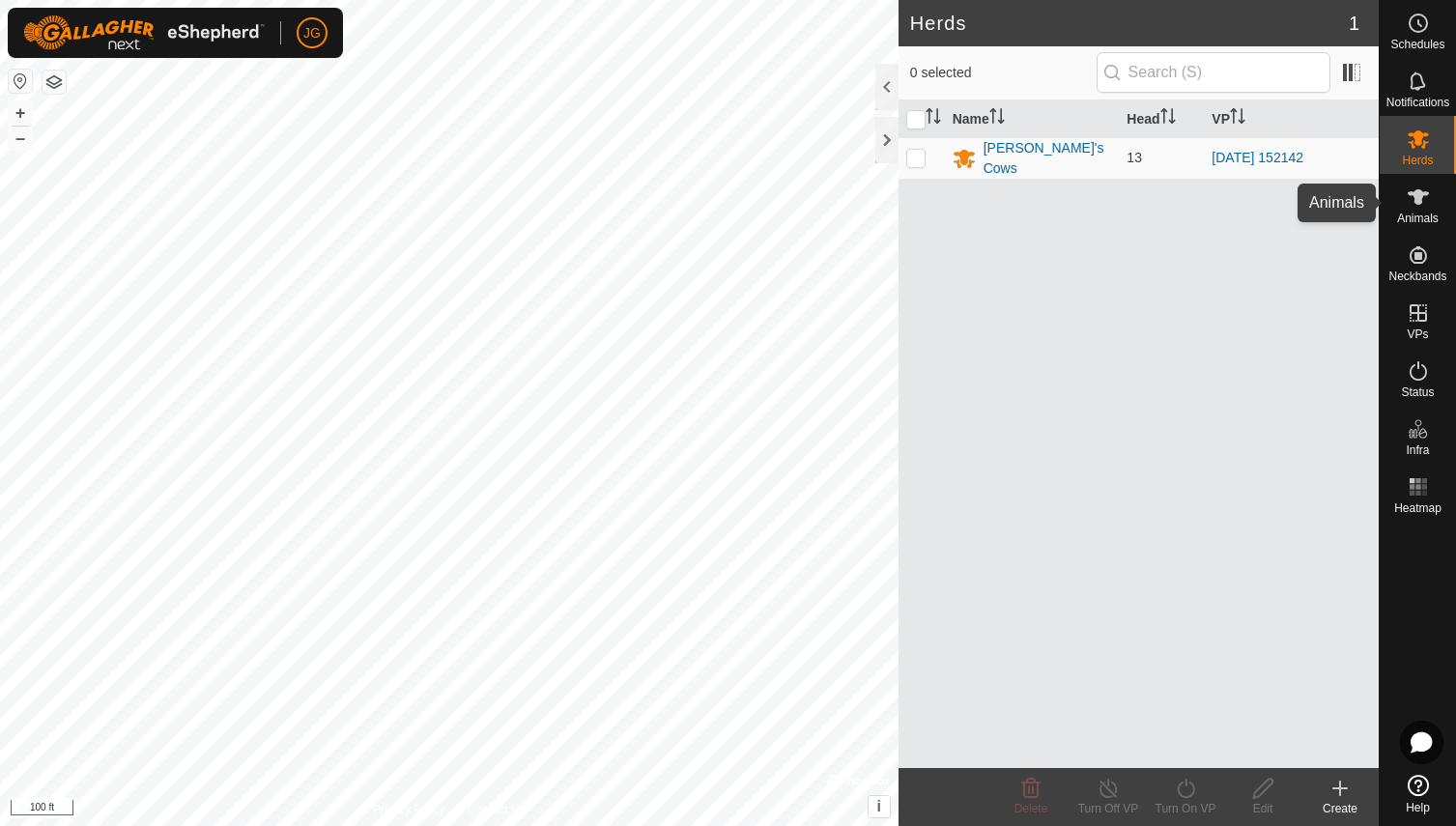 click 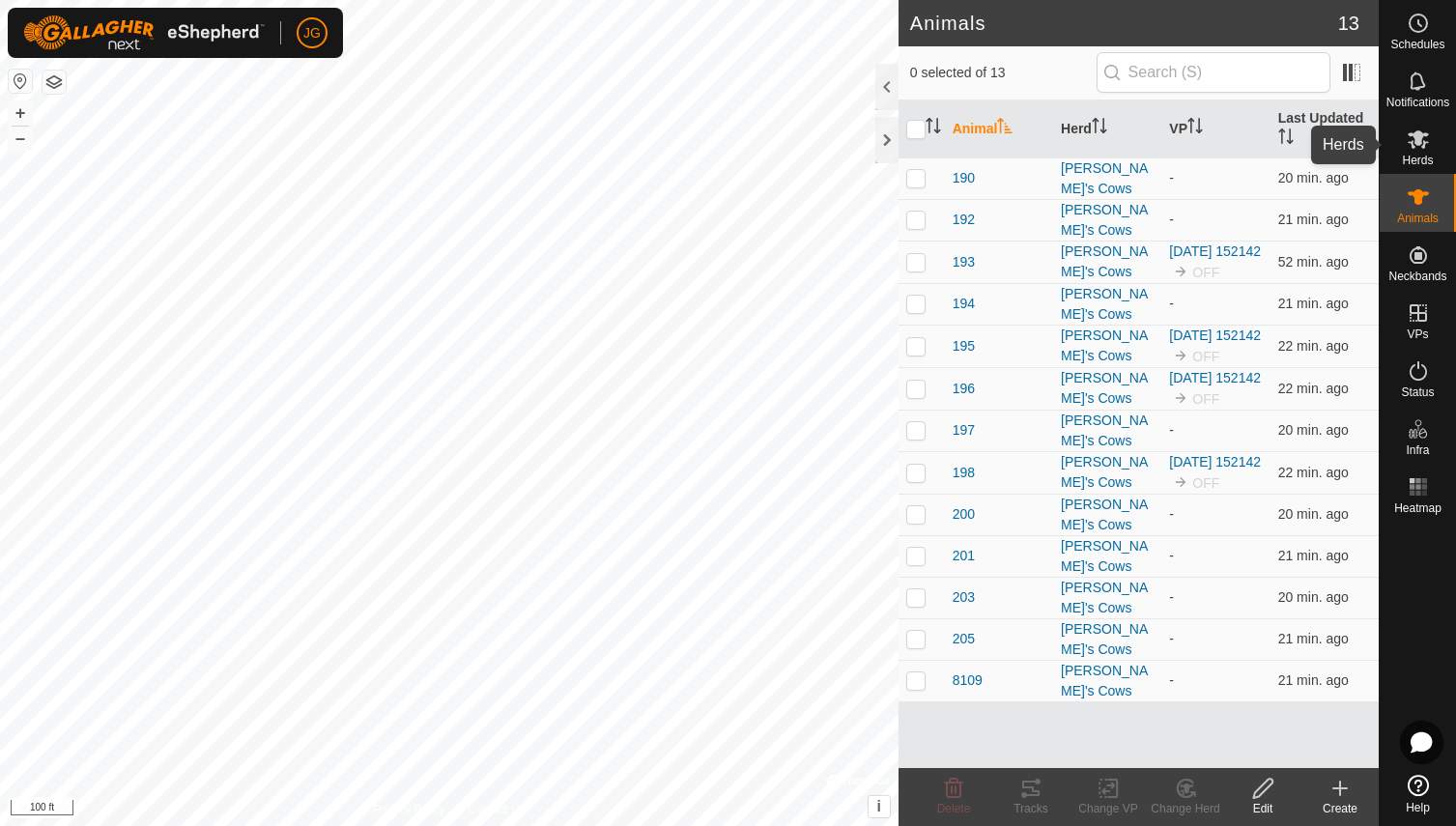 click on "Herds" at bounding box center [1417, 160] 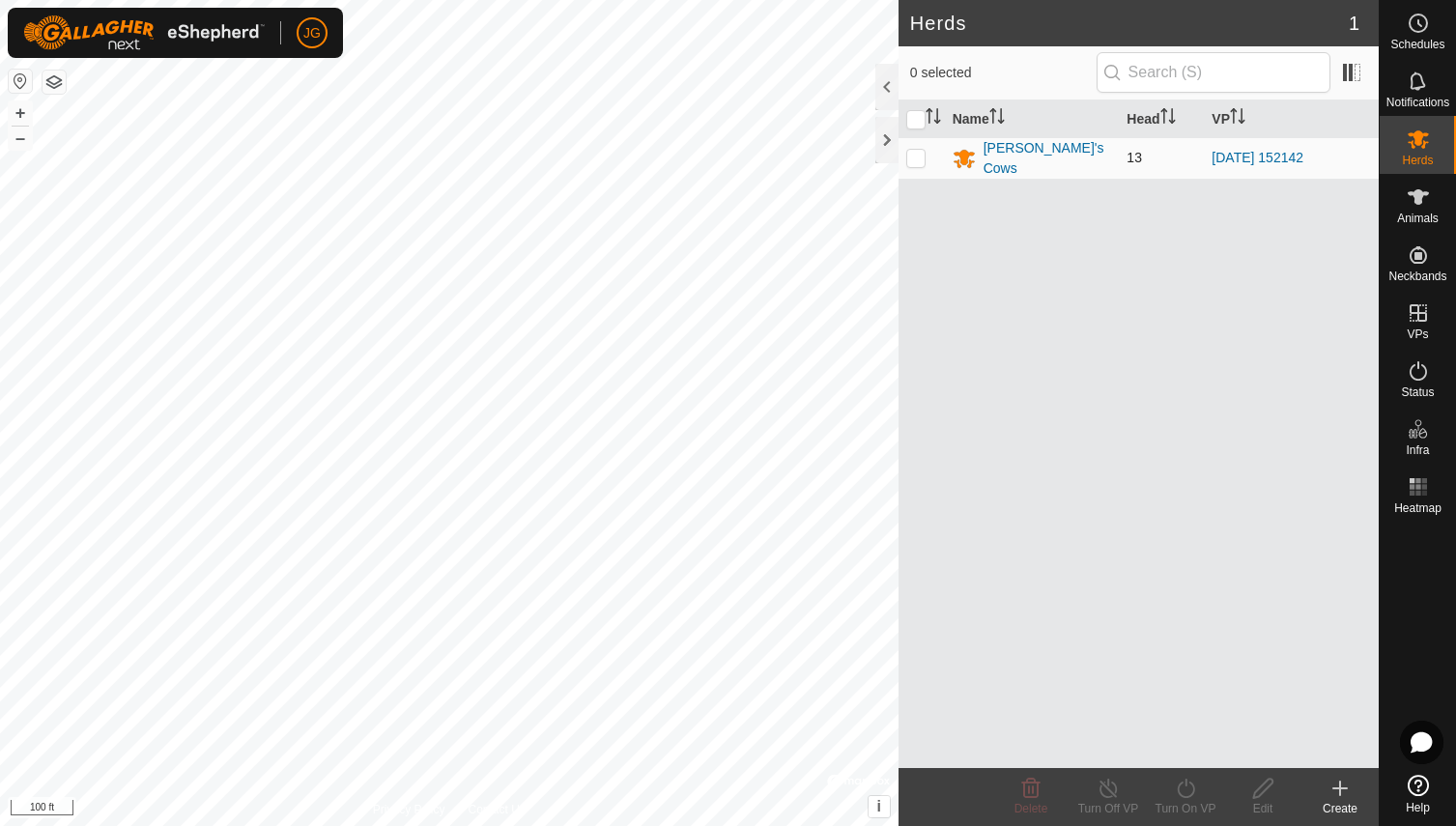 click at bounding box center (916, 157) 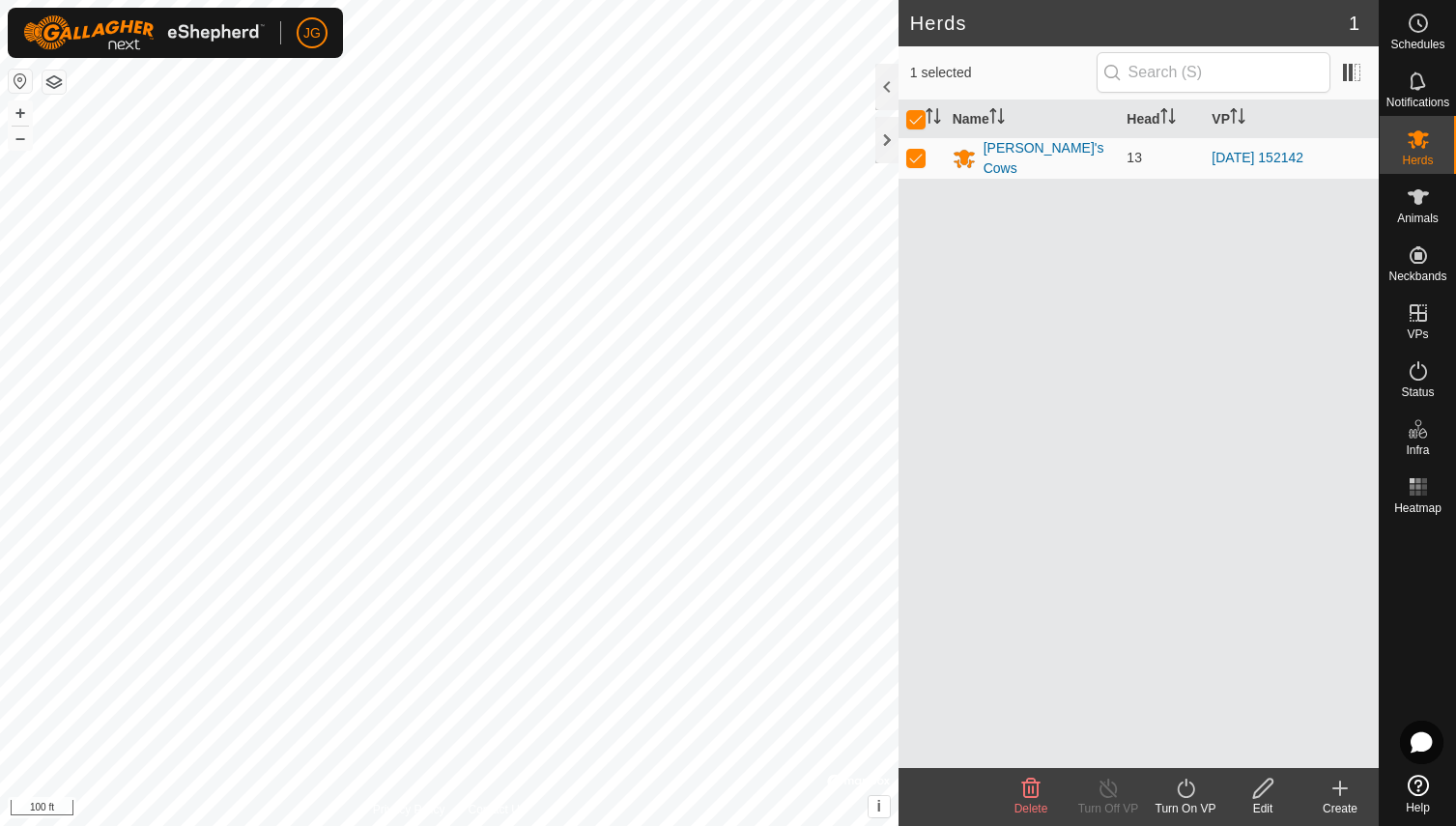click 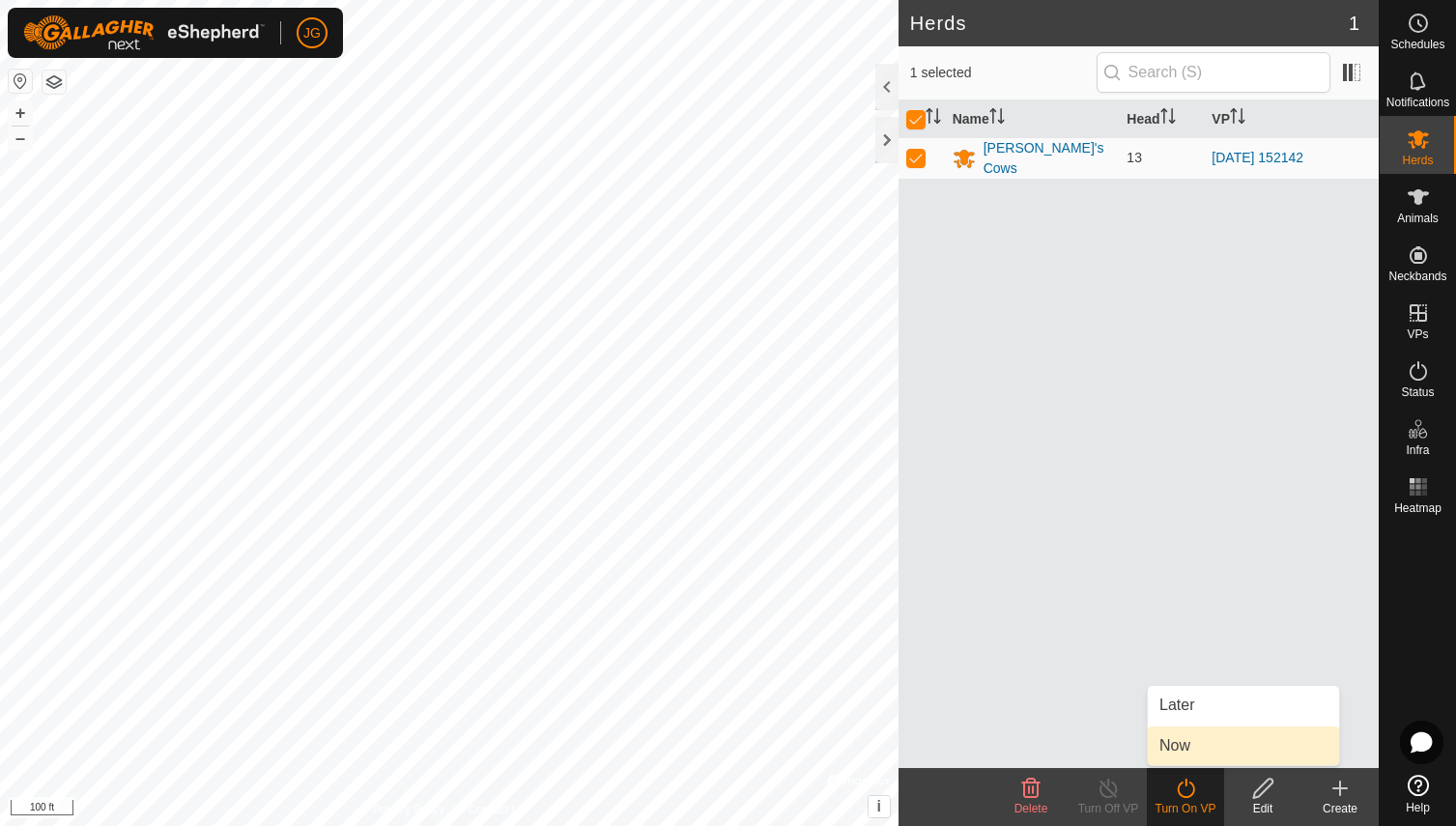 click on "Now" at bounding box center [1243, 746] 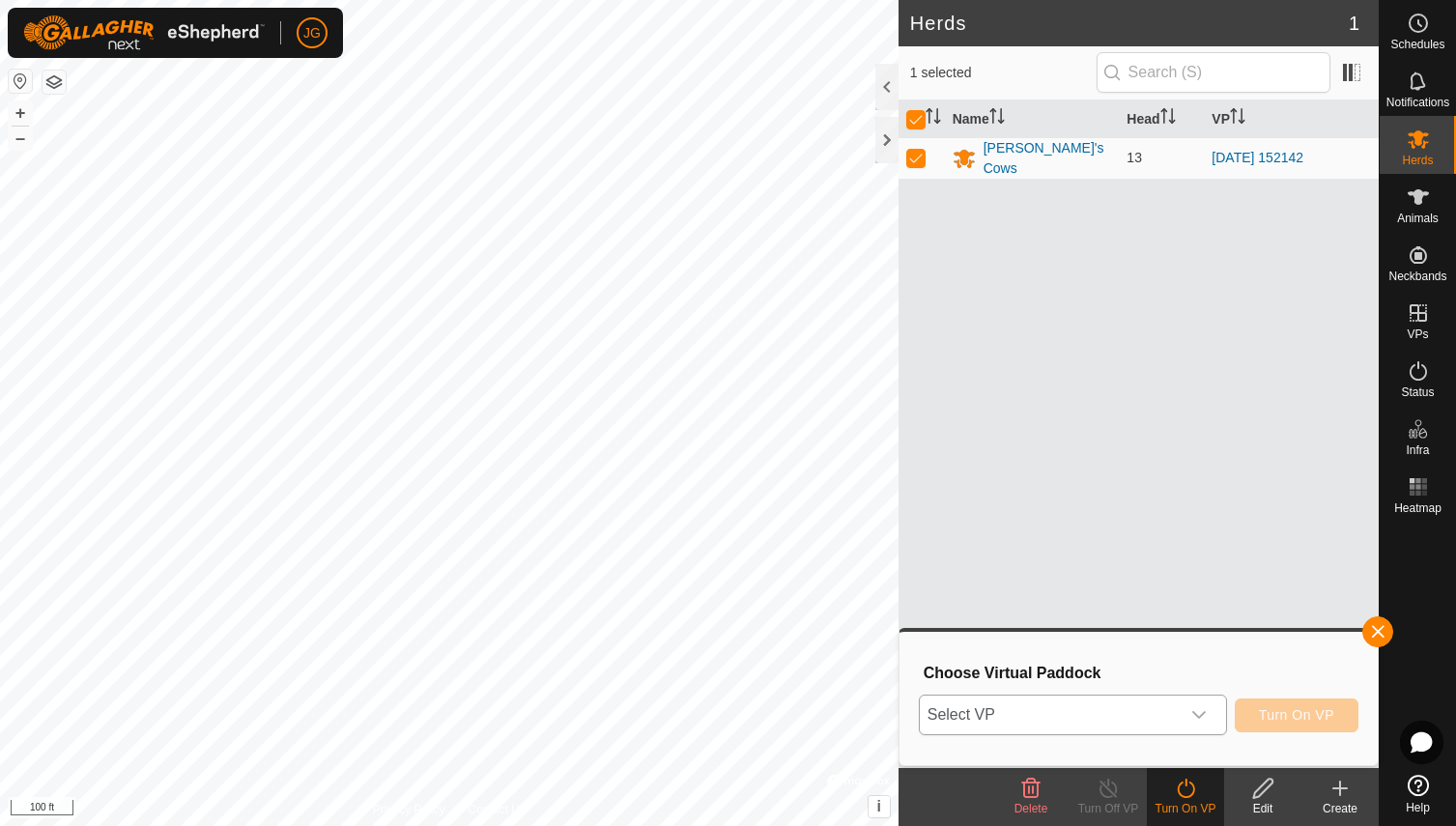 click 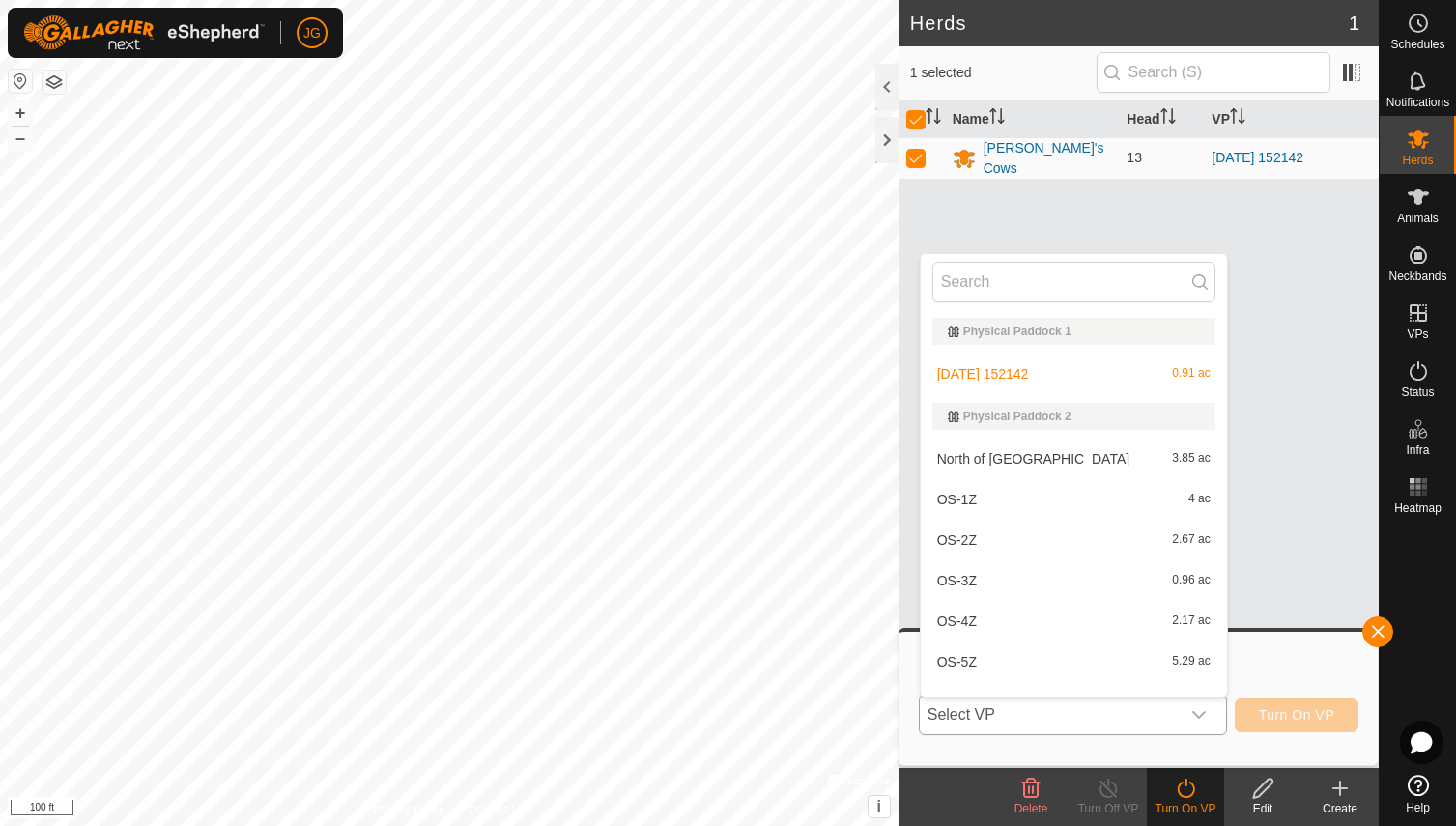 scroll, scrollTop: 25, scrollLeft: 0, axis: vertical 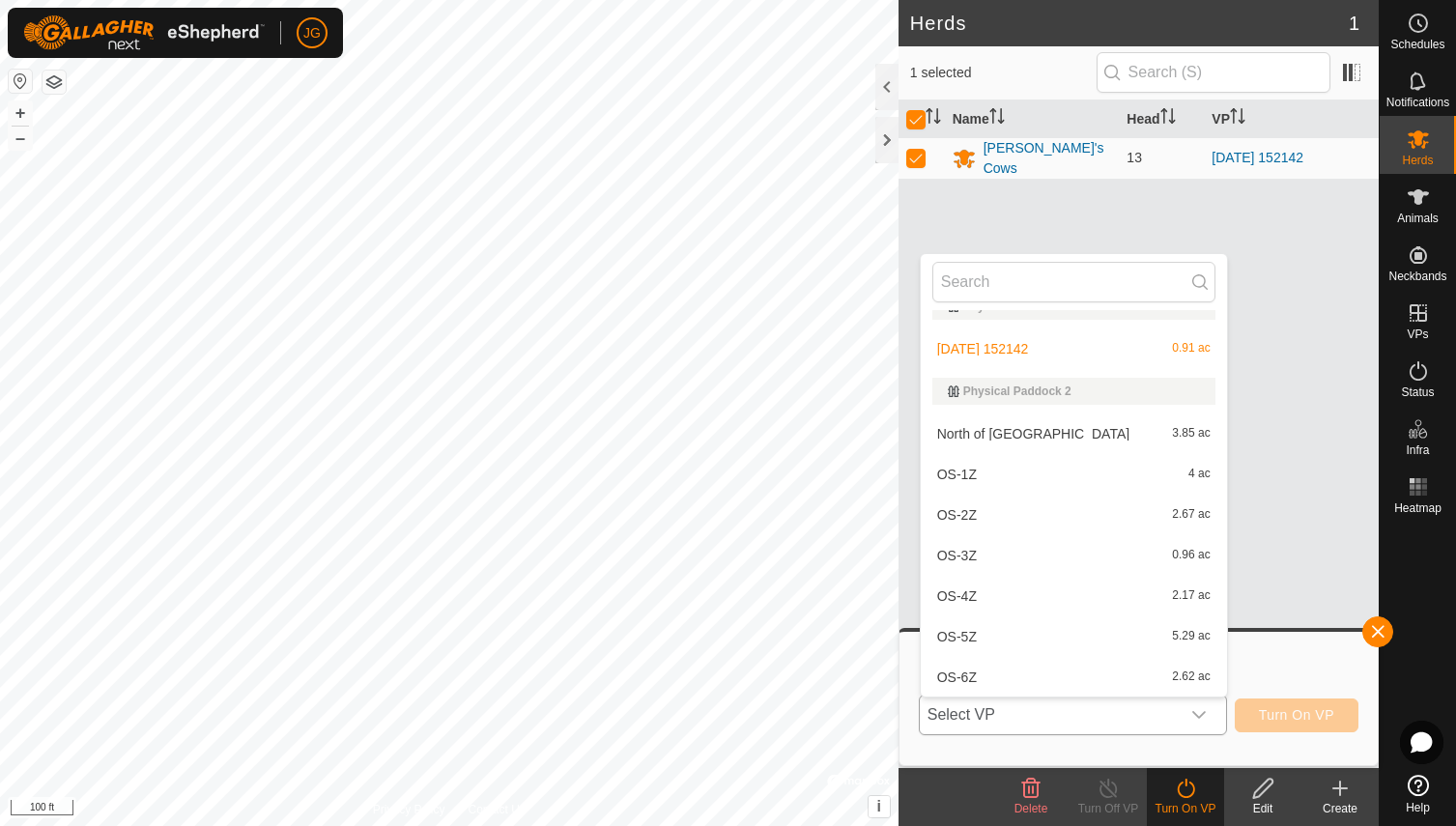 click on "OS-3Z  0.96 ac" at bounding box center [1073, 555] 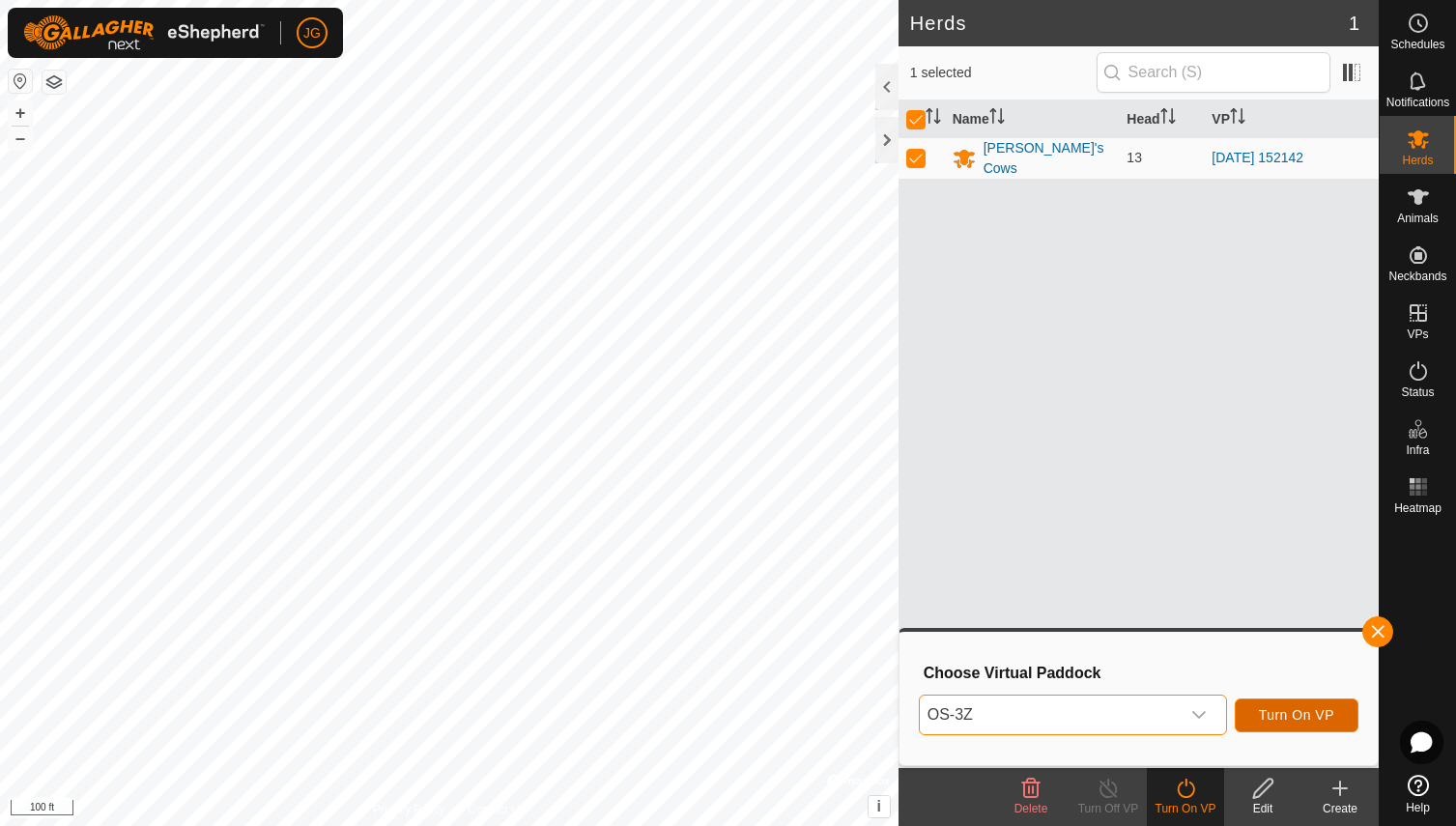 click on "Turn On VP" at bounding box center [1297, 715] 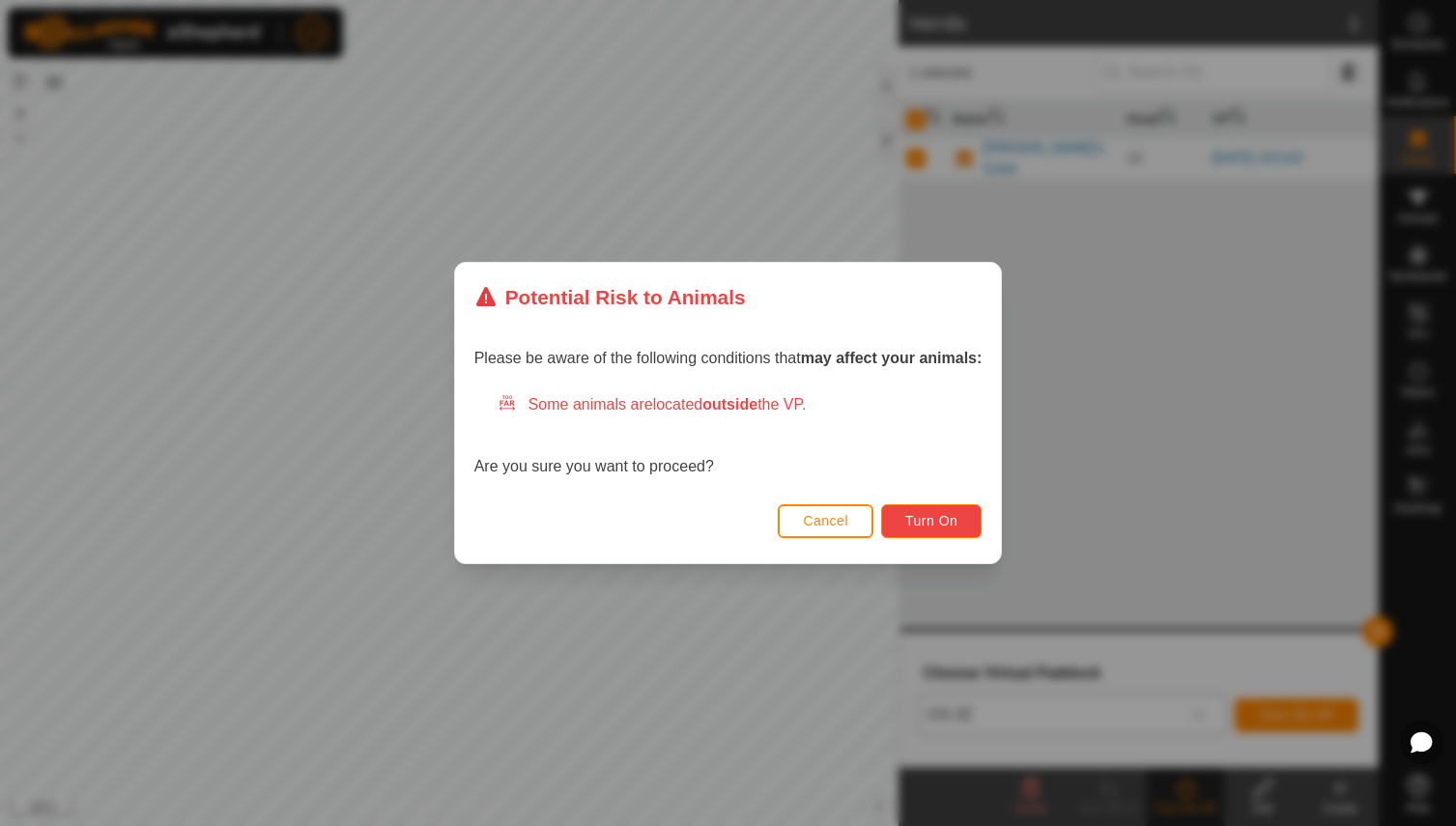 click on "Turn On" at bounding box center (931, 521) 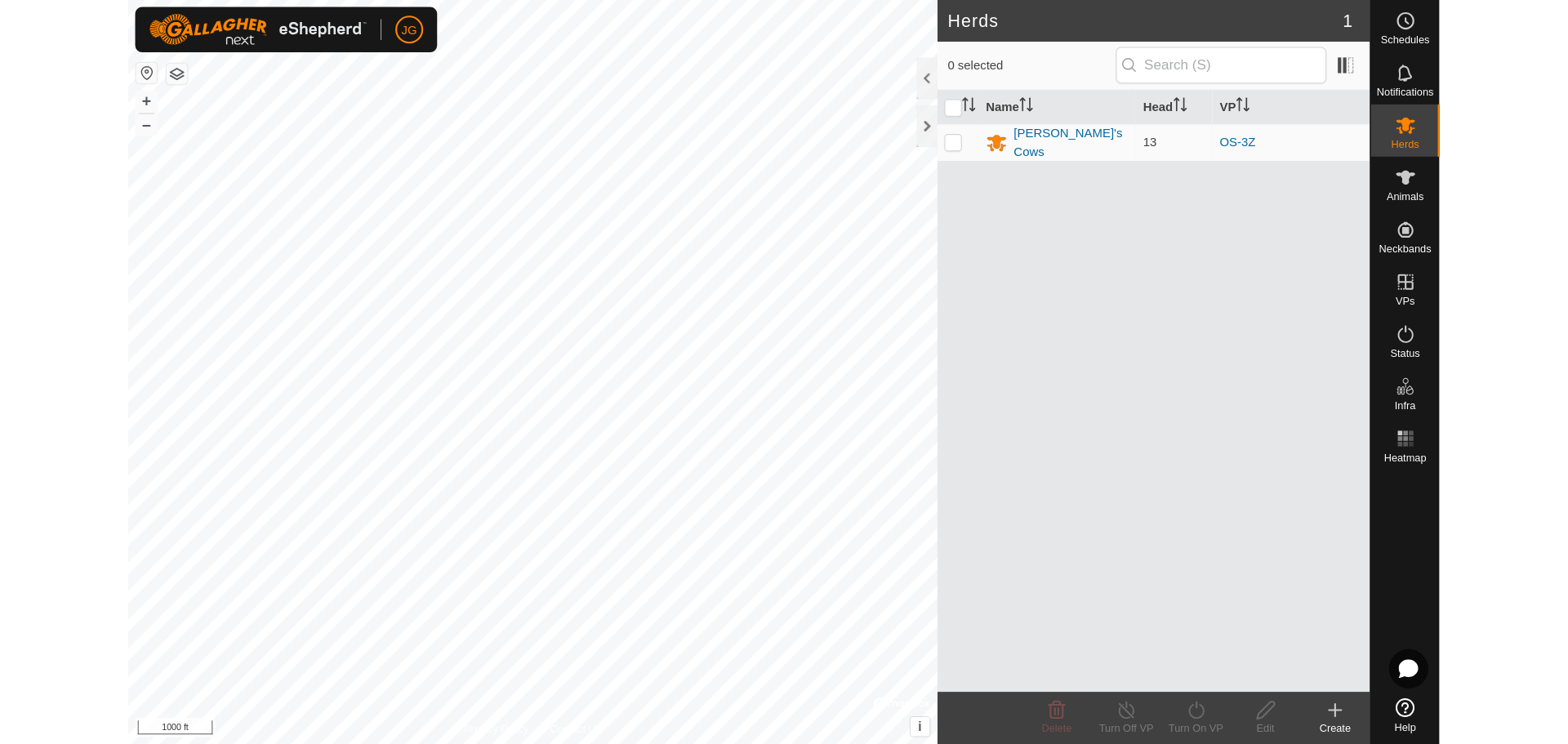 scroll, scrollTop: 0, scrollLeft: 0, axis: both 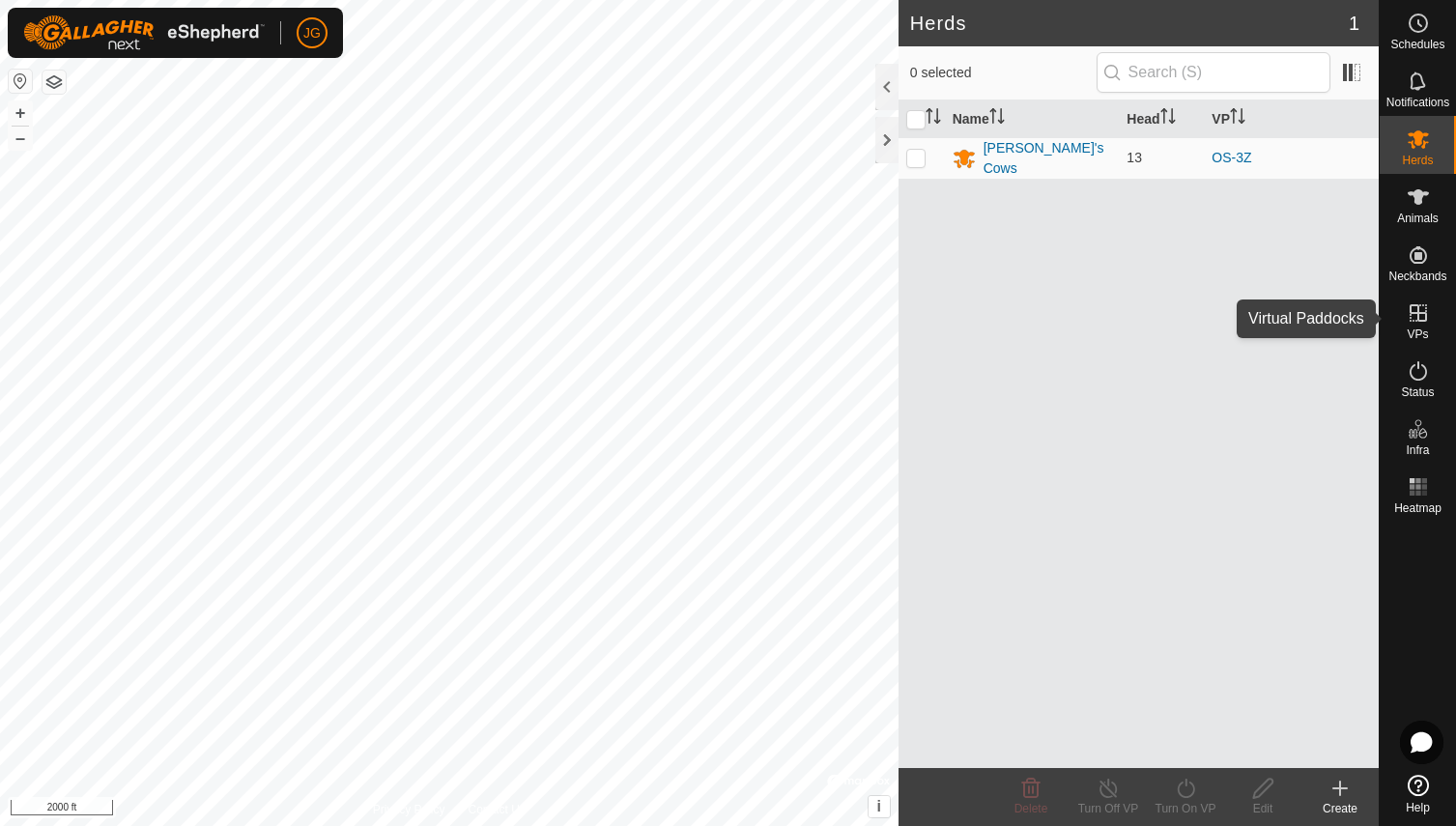 click 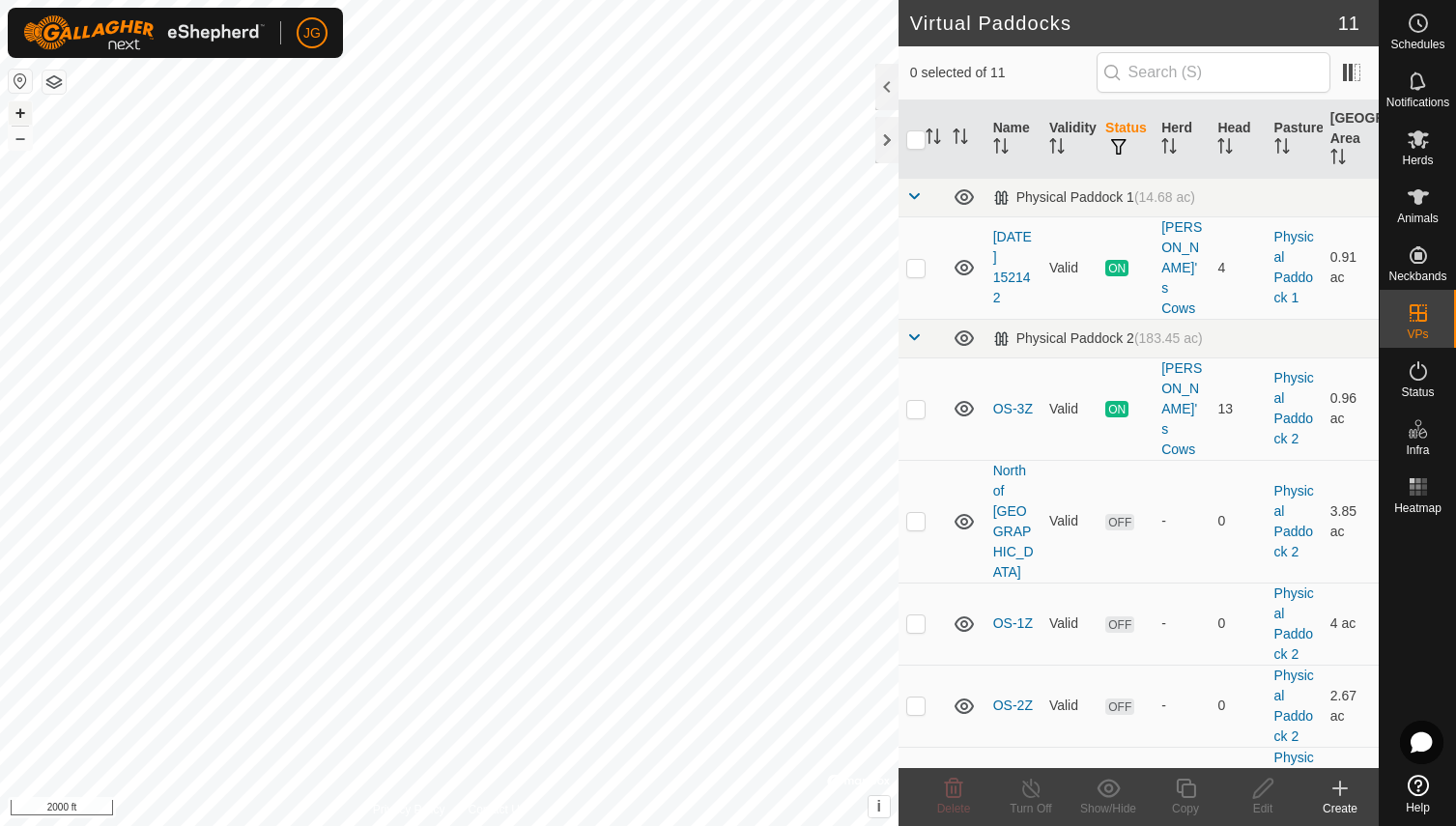 click on "+" at bounding box center (20, 113) 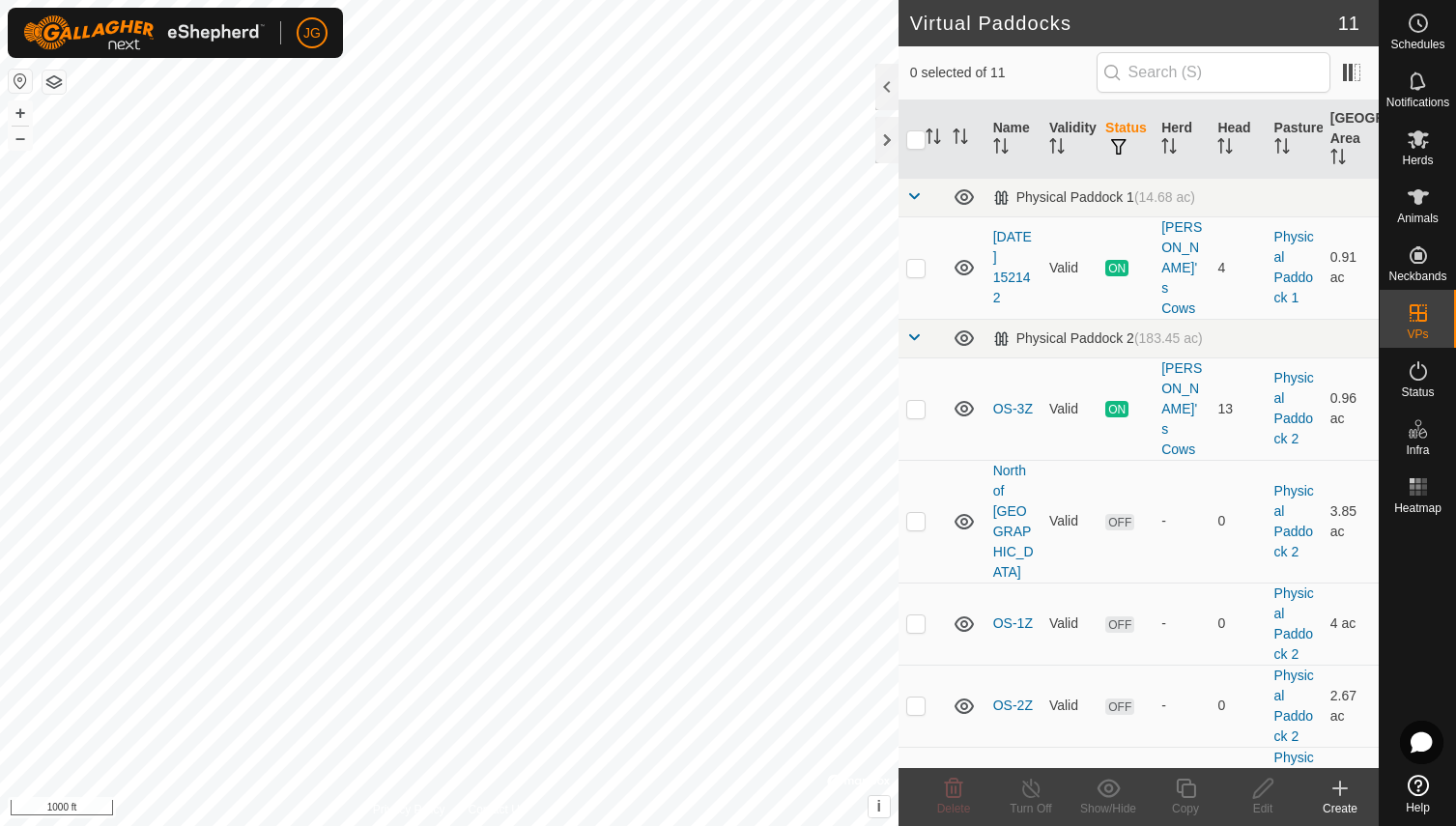 click on "JG Schedules Notifications Herds Animals Neckbands VPs Status Infra Heatmap Help Virtual Paddocks 11 0 selected of 11     Name   Validity   Status   Herd   Head   Pasture   [GEOGRAPHIC_DATA] Area   Physical Paddock 1   (14.68 ac) [DATE] 152142  Valid  ON  Troy's Cows   4   Physical Paddock 1   0.91 ac   Physical Paddock 2   (183.45 ac) OS-3Z  Valid  ON  Troy's Cows   13   Physical Paddock 2   0.96 ac  North of Green Rd  Valid  OFF  -   0   Physical Paddock 2   3.85 ac  OS-1Z  Valid  OFF  -   0   Physical Paddock 2   4 ac  OS-2Z  Valid  OFF  -   0   Physical Paddock 2   2.67 ac  OS-4Z  Valid  OFF  -   0   Physical Paddock 2   2.17 ac  OS-5Z  Valid  OFF  -   0   Physical Paddock 2   5.29 ac  OS-6Z  Valid  OFF  -   0   Physical Paddock 2   2.62 ac  Pet Cemetery  Valid  OFF  -   0   Physical Paddock 2   3.04 ac  West [PERSON_NAME]  Valid  OFF  -   0   Physical Paddock 2   2.32 ac  West Ravine  Valid  OFF  -   0   Physical Paddock 2   4.74 ac  Delete  Turn Off   Show/Hide   Copy   Edit   Create  Privacy Policy" at bounding box center [728, 413] 